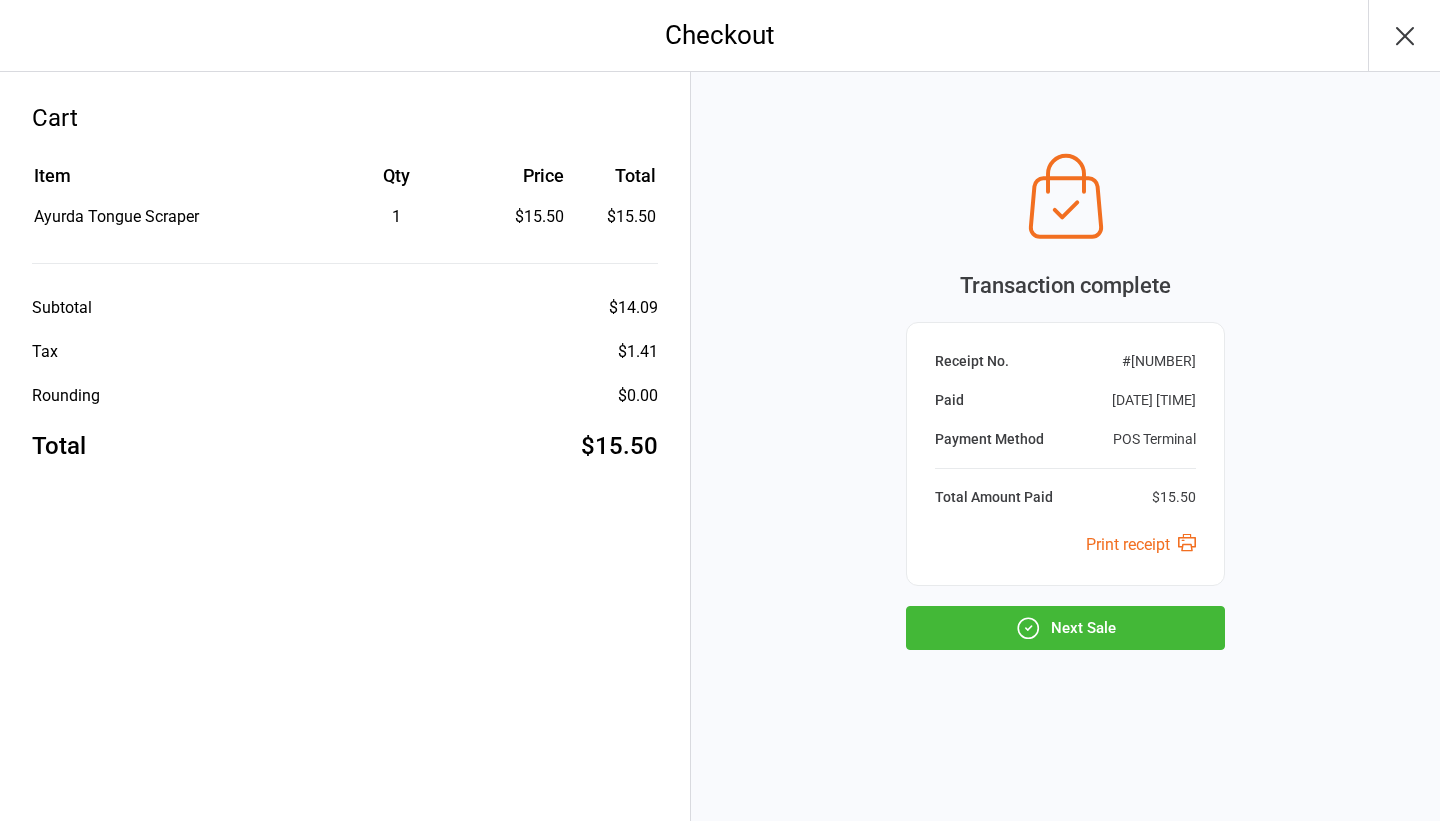 scroll, scrollTop: 0, scrollLeft: 0, axis: both 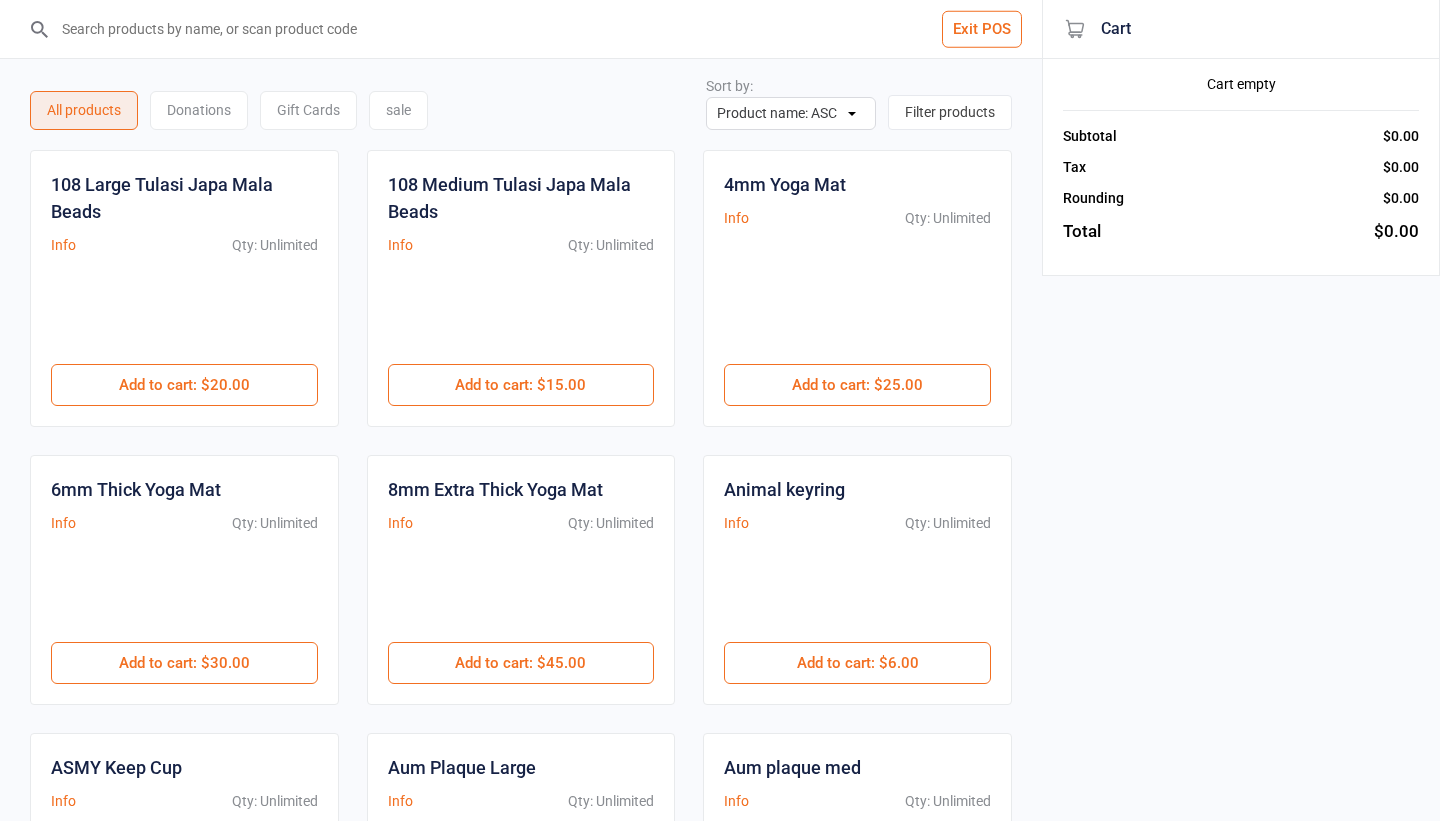 click on "Exit POS" at bounding box center [982, 29] 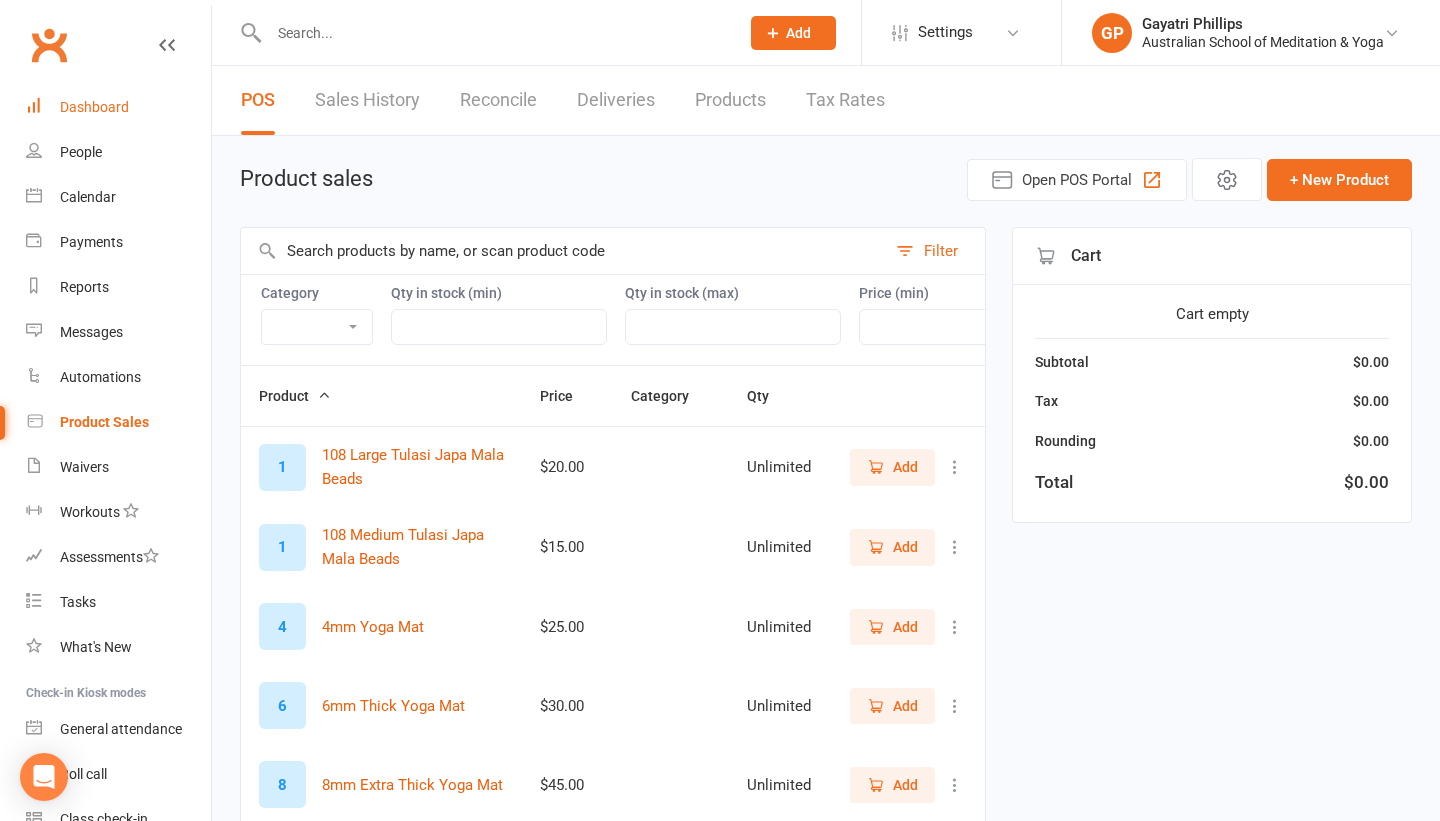 click on "Dashboard" at bounding box center [94, 107] 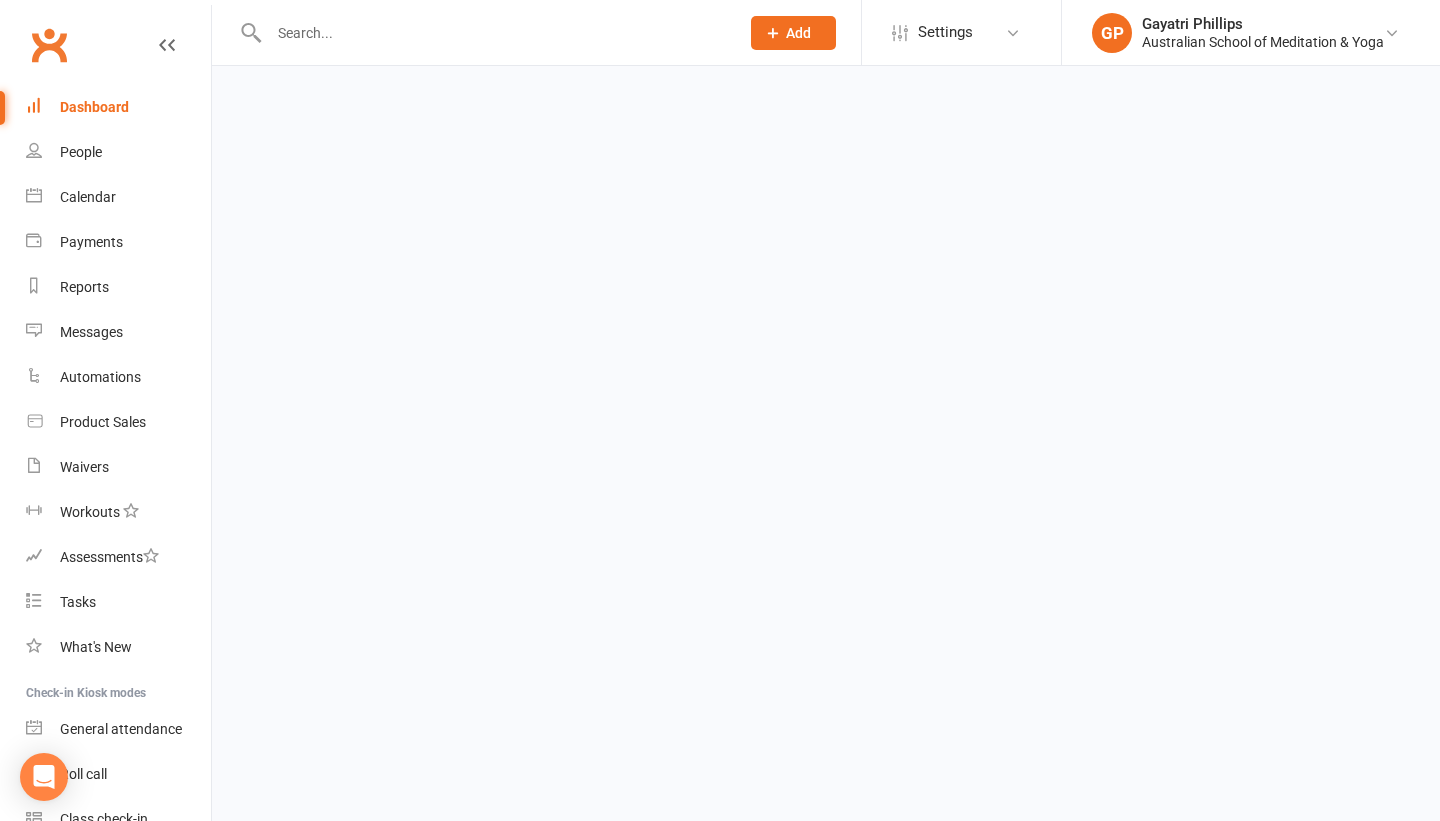 scroll, scrollTop: 0, scrollLeft: 0, axis: both 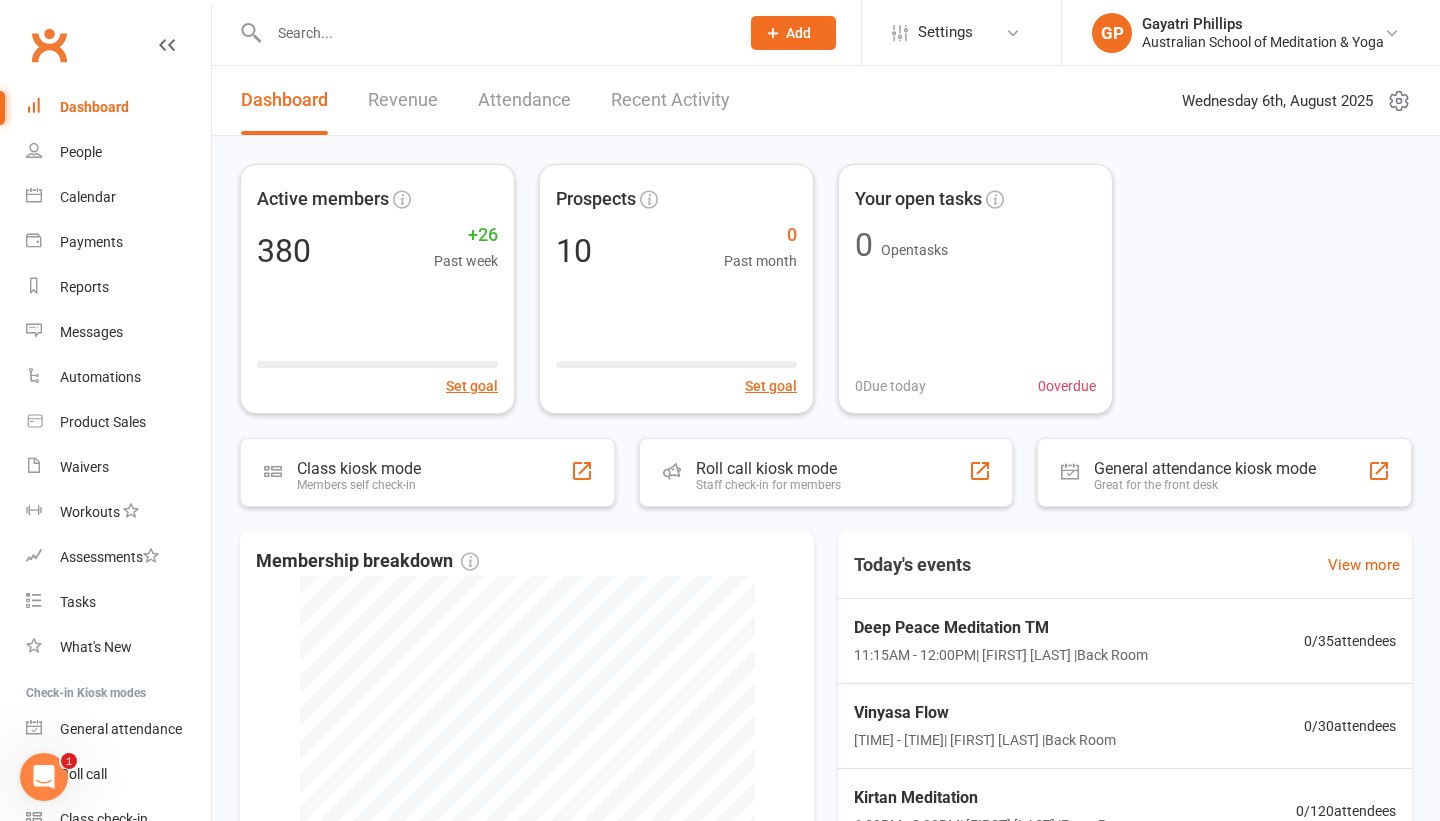click at bounding box center (494, 33) 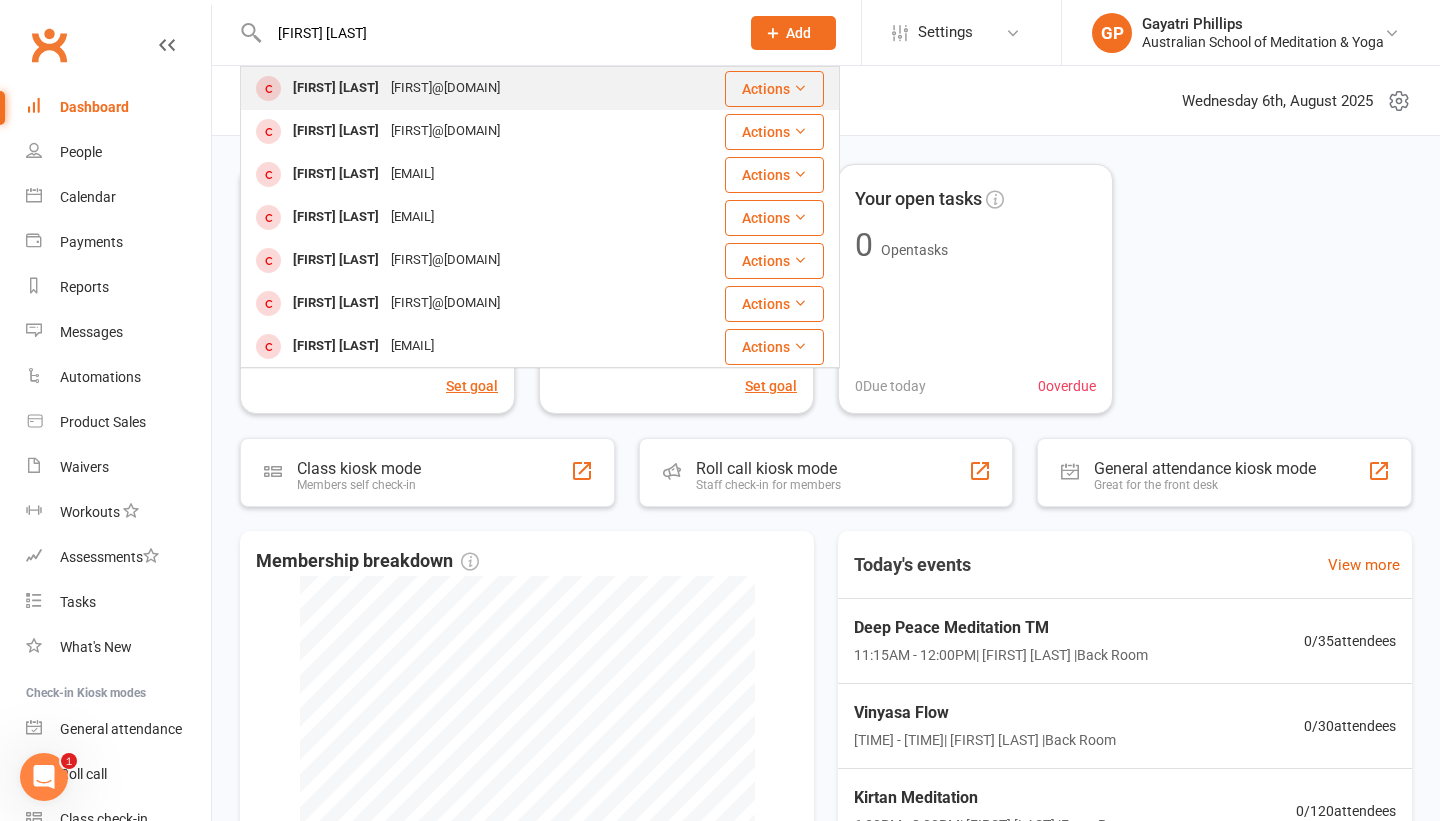 type on "[FIRST] [LAST]" 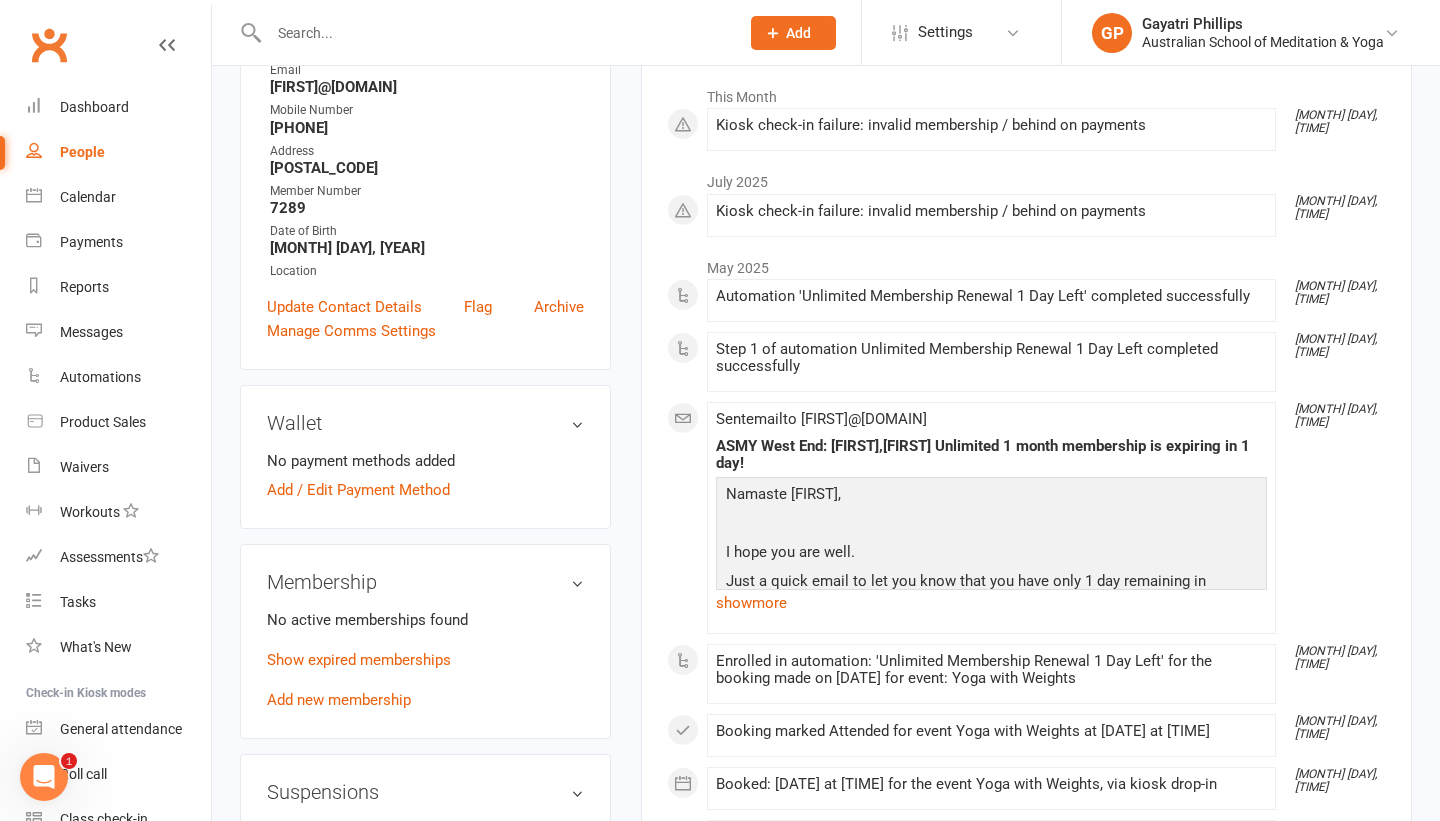 scroll, scrollTop: 395, scrollLeft: 0, axis: vertical 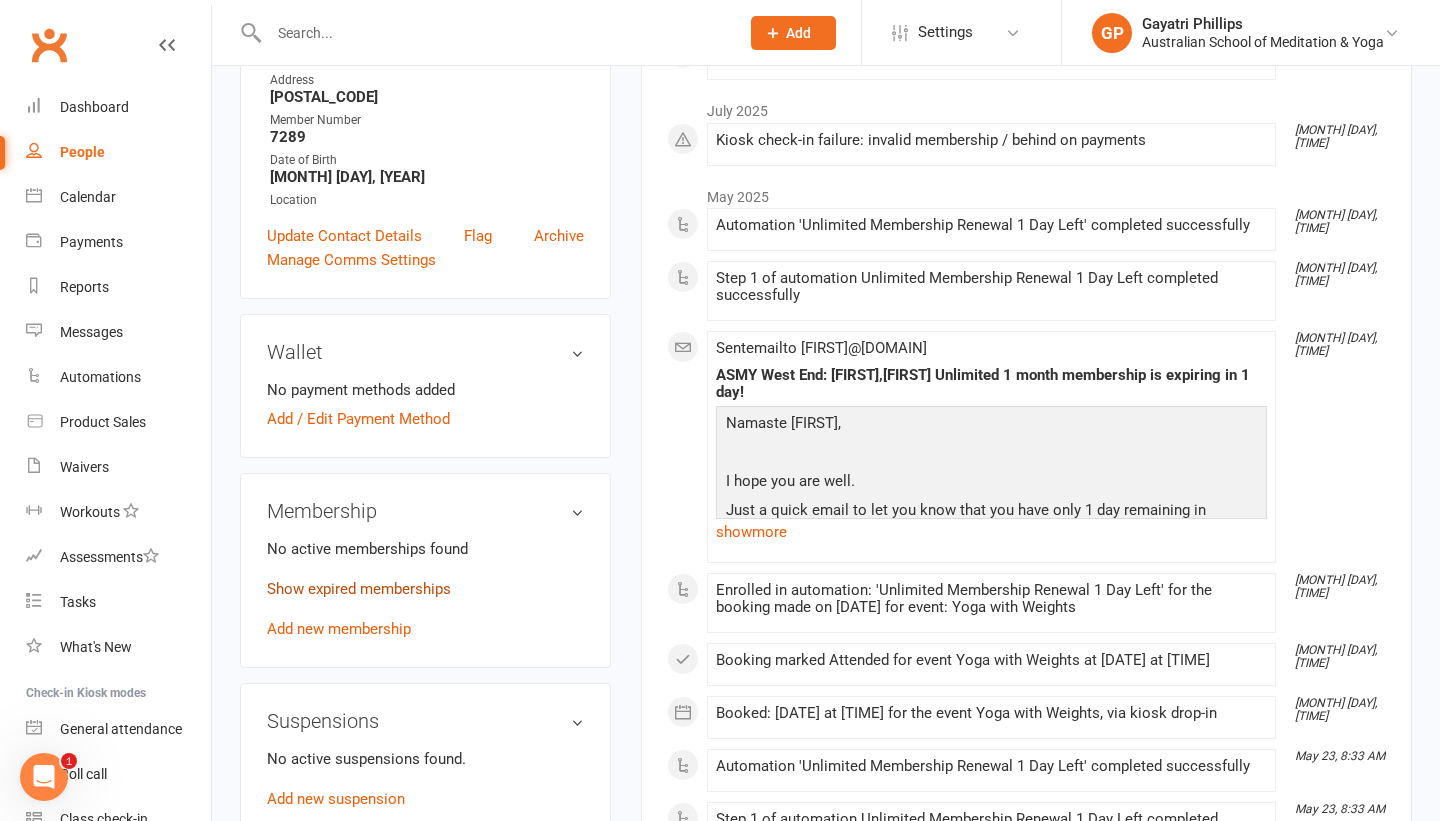 click on "Show expired memberships" at bounding box center [359, 589] 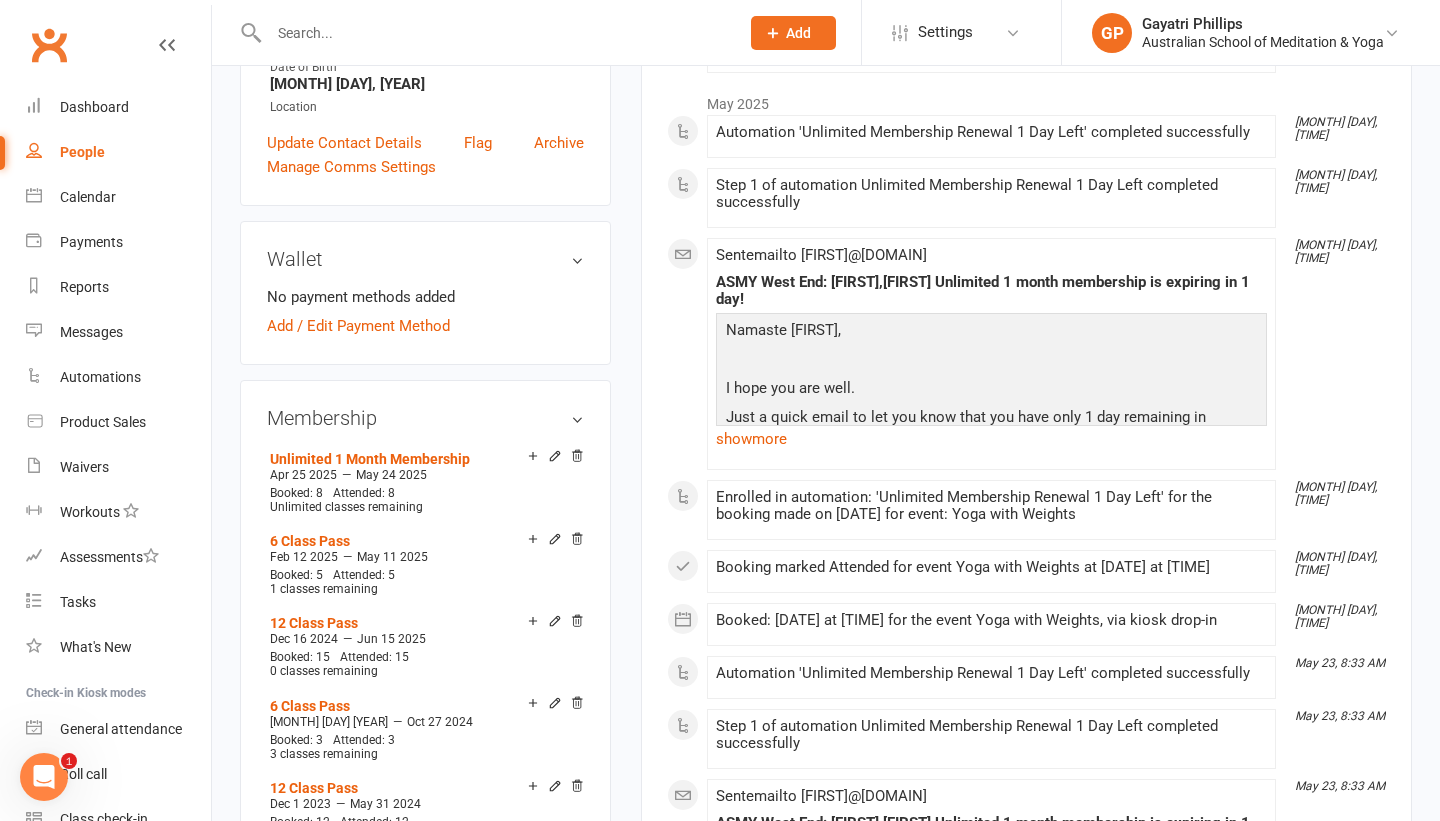 scroll, scrollTop: 489, scrollLeft: 0, axis: vertical 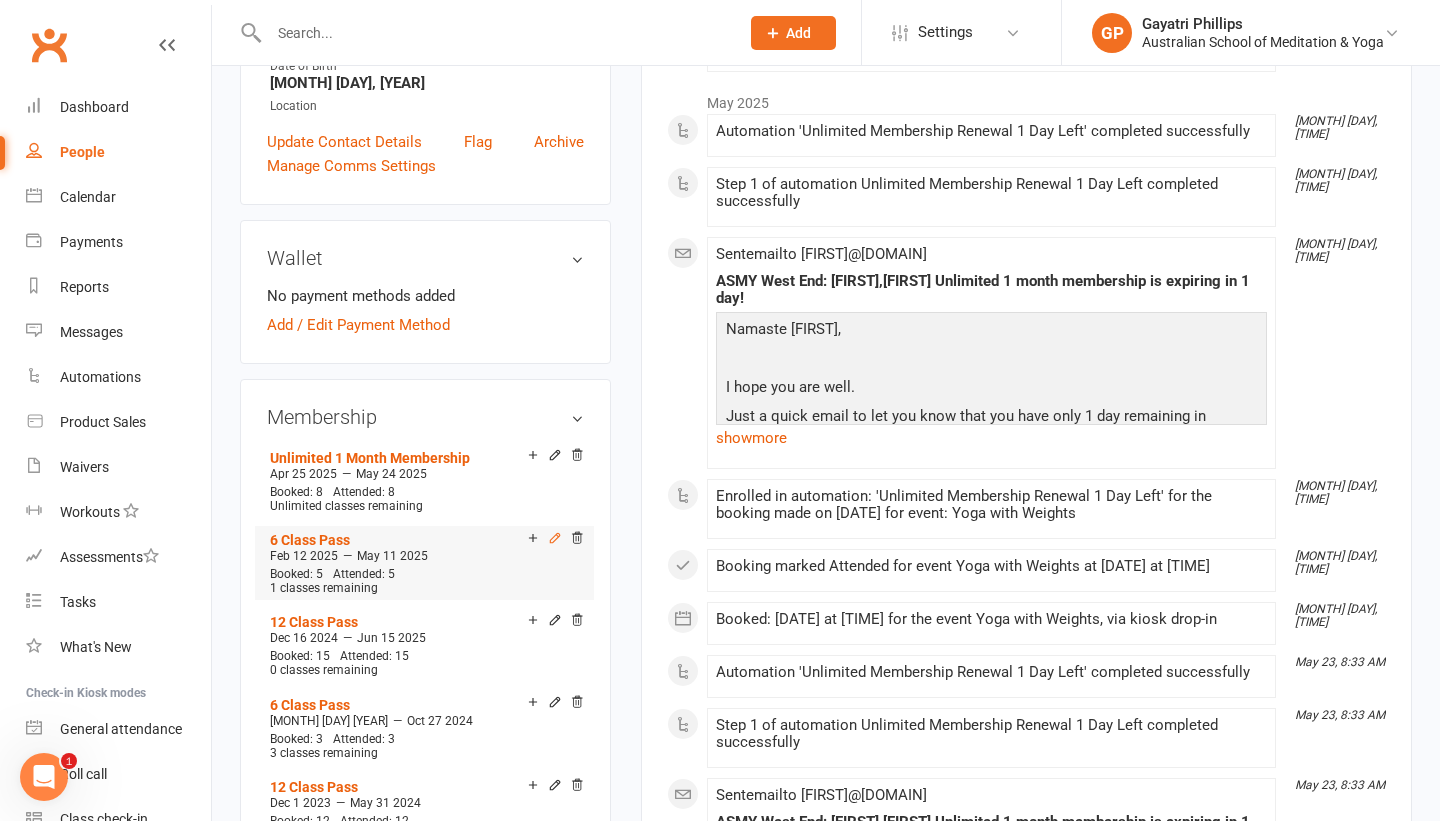 click 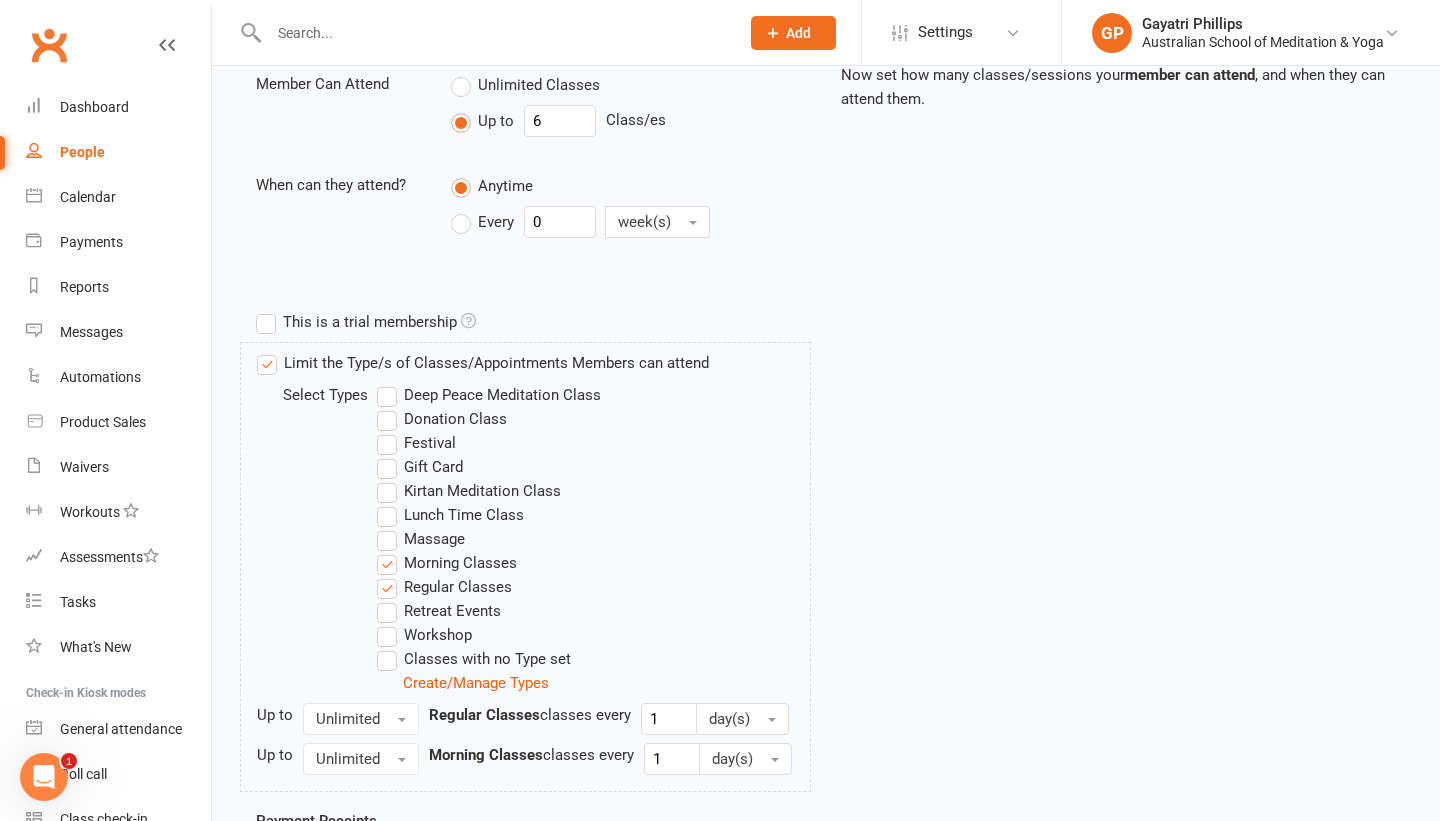 scroll, scrollTop: 0, scrollLeft: 0, axis: both 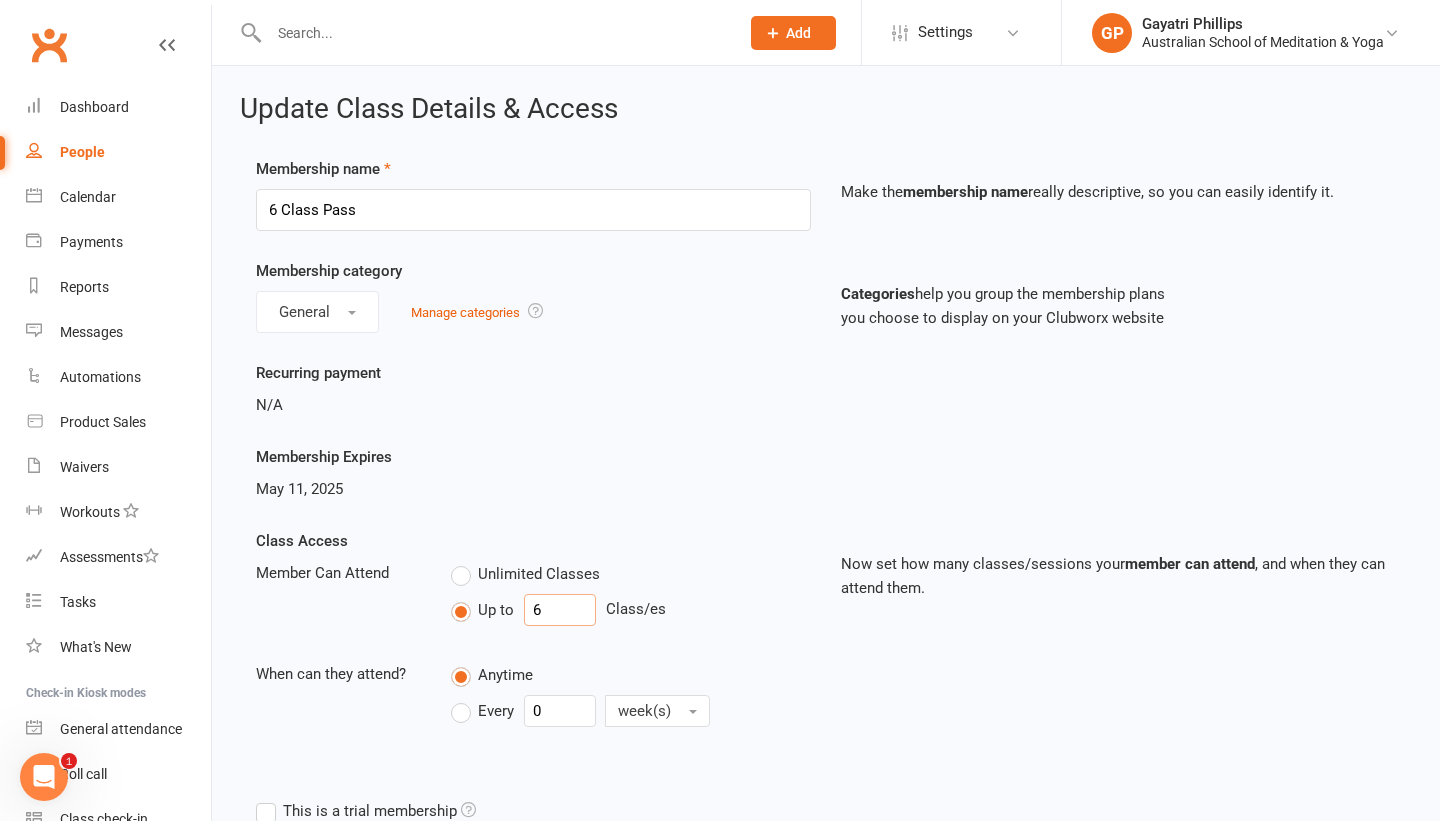 drag, startPoint x: 545, startPoint y: 615, endPoint x: 511, endPoint y: 616, distance: 34.0147 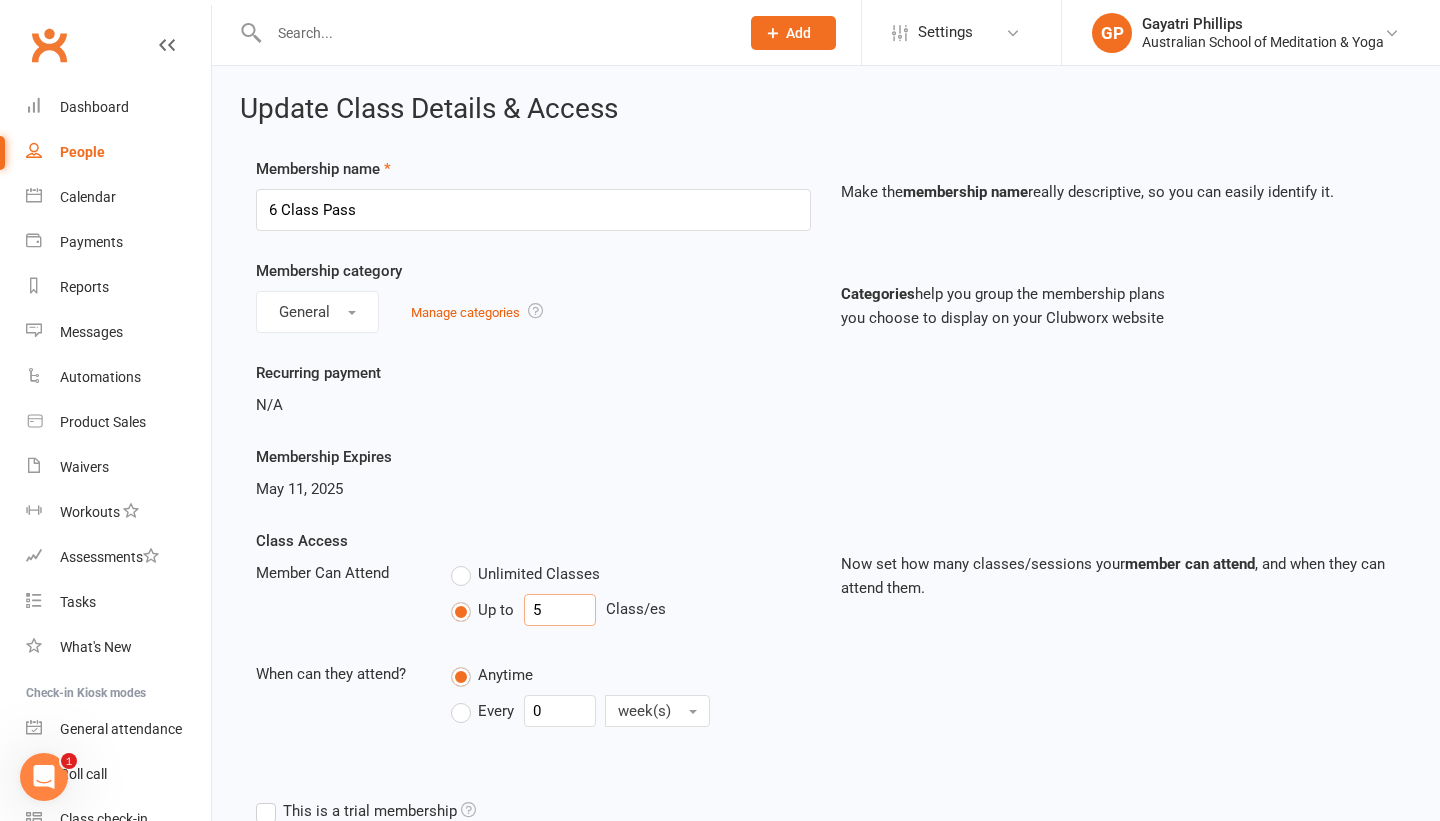 scroll, scrollTop: 1020, scrollLeft: 0, axis: vertical 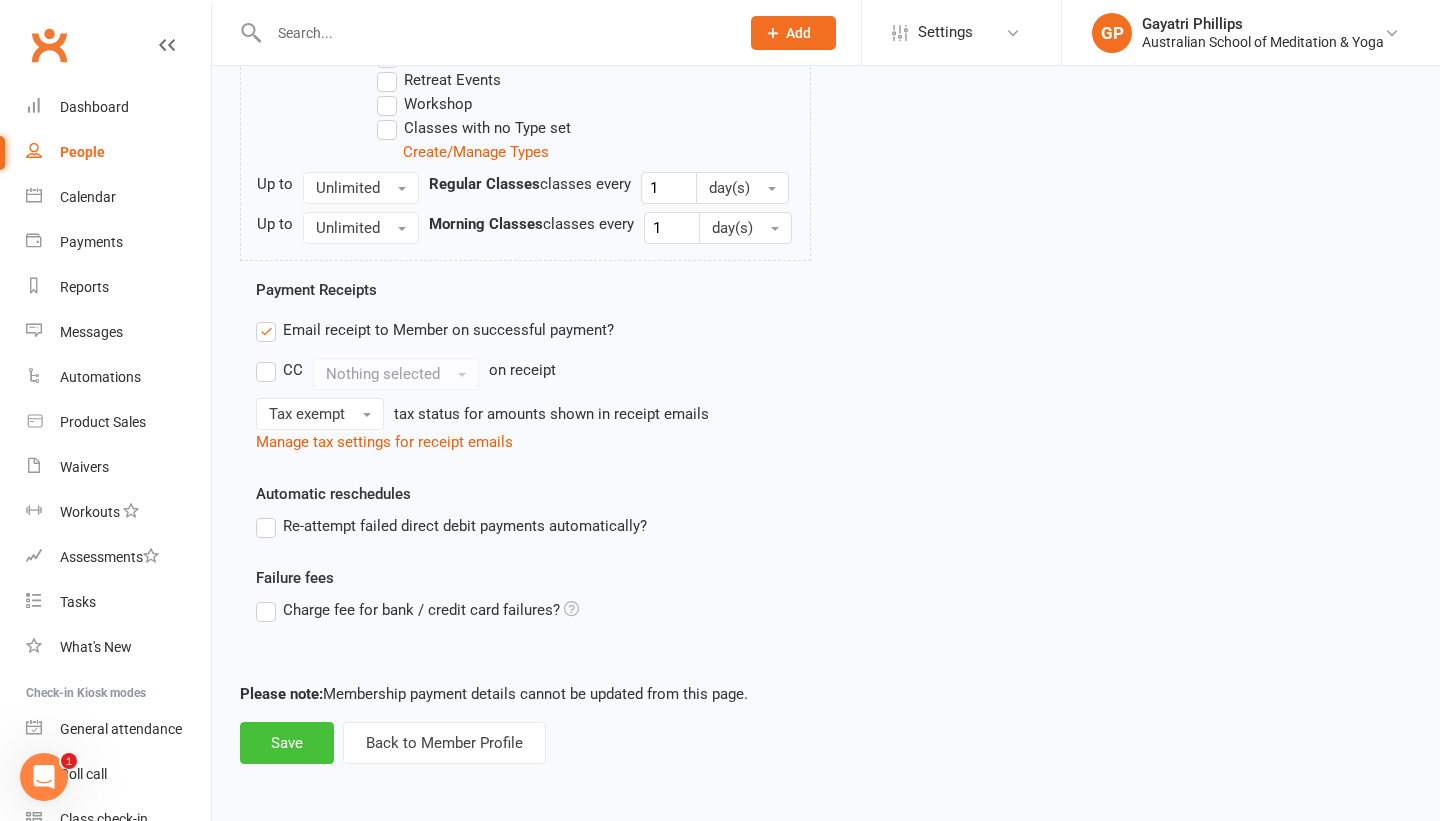 type on "5" 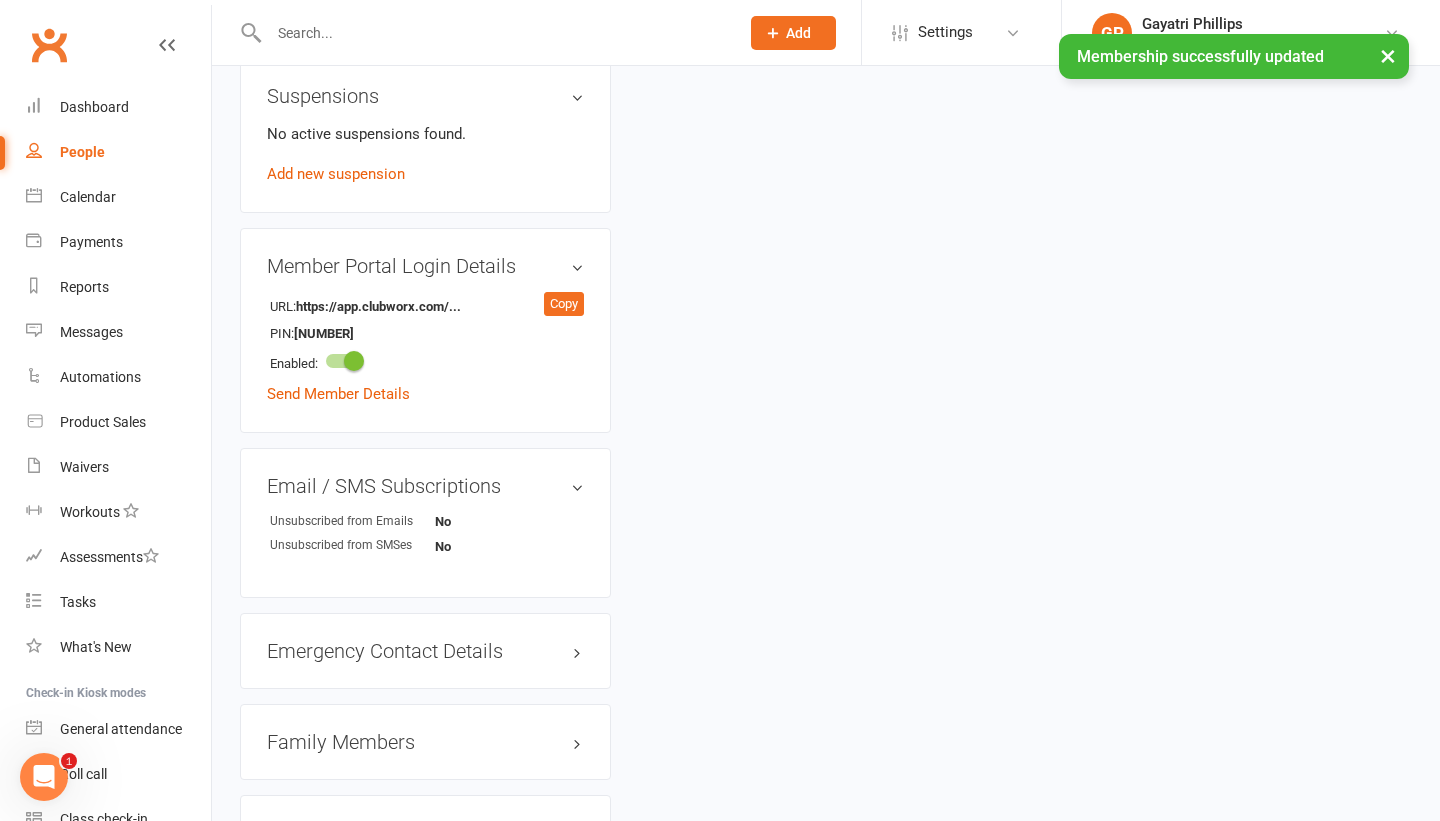 scroll, scrollTop: 0, scrollLeft: 0, axis: both 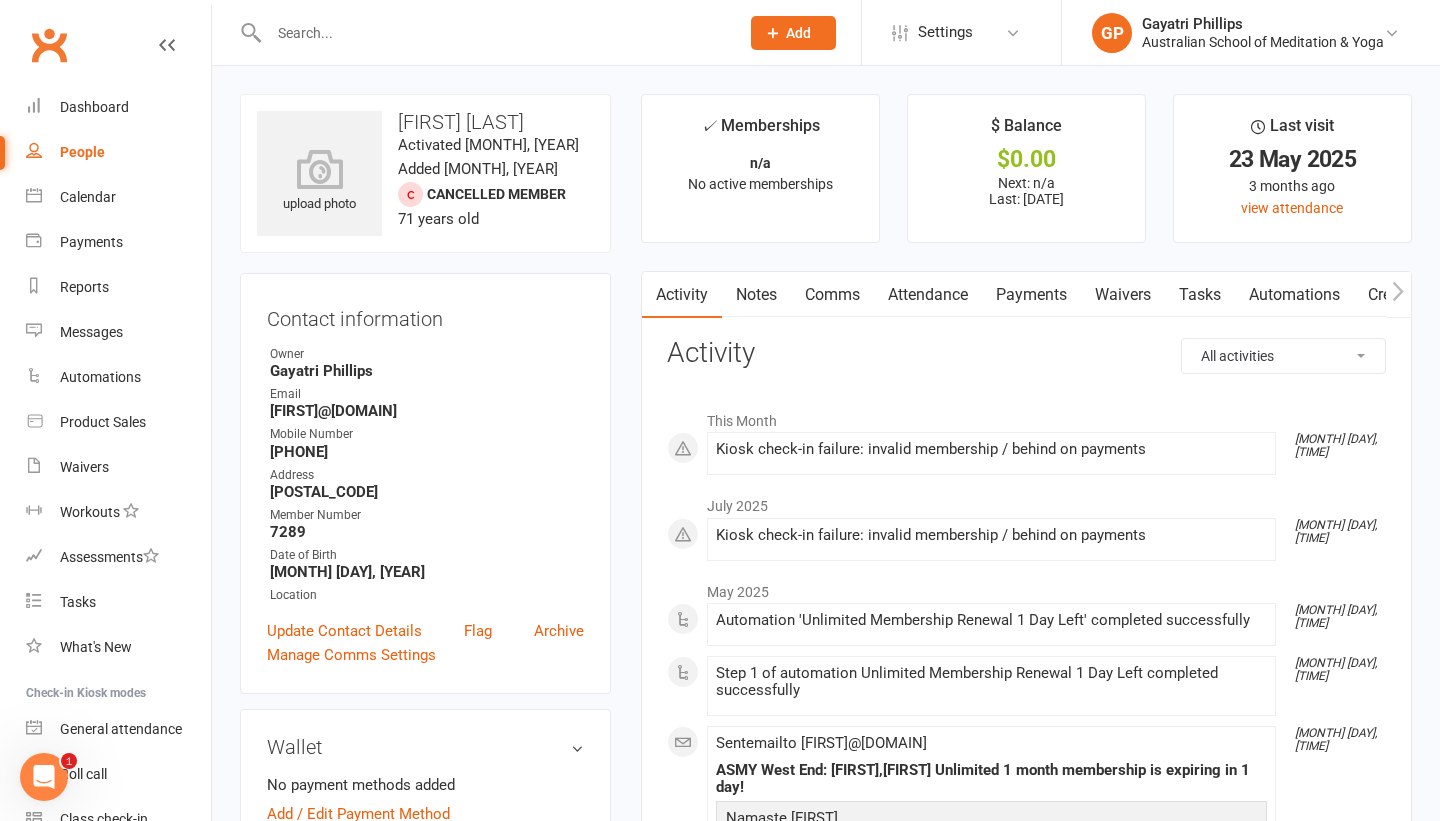 click on "Up to 6 Class/es
✓ Memberships n/a No active memberships $ Balance $0.00 Next: n/a Last: [DATE] Last visit [DATE] 3 months ago view attendance
Activity Notes Comms Attendance Payments Waivers Tasks Automations Credit balance
All activities Bookings / Attendances Communications Notes Failed SMSes Gradings Members Memberships POS Sales Payments Credit Vouchers Prospects Reports Automations Tasks Waivers Workouts Kiosk Mode Consent Assessments Contact Flags Family Relationships Activity This Month [MONTH] [DAY], [TIME] Kiosk check-in failure: invalid membership / behind on payments   [YEAR] [MONTH] [MONTH] [DAY], [TIME] Kiosk check-in failure: invalid membership / behind on payments   [YEAR] [MONTH] [MONTH] [DAY], [TIME] Automation 'Unlimited Membership Renewal 1 Day Left' completed successfully   [MONTH] [DAY], [TIME] Step 1 of automation Unlimited Membership Renewal 1 Day Left completed successfully   [MONTH] [DAY], [TIME]   Sent  email  to   [EMAIL]   ASMY West End: [FIRST],[FIRST] Unlimited 1 month membership is expiring in 1 day! ,     !" at bounding box center [1026, 1218] 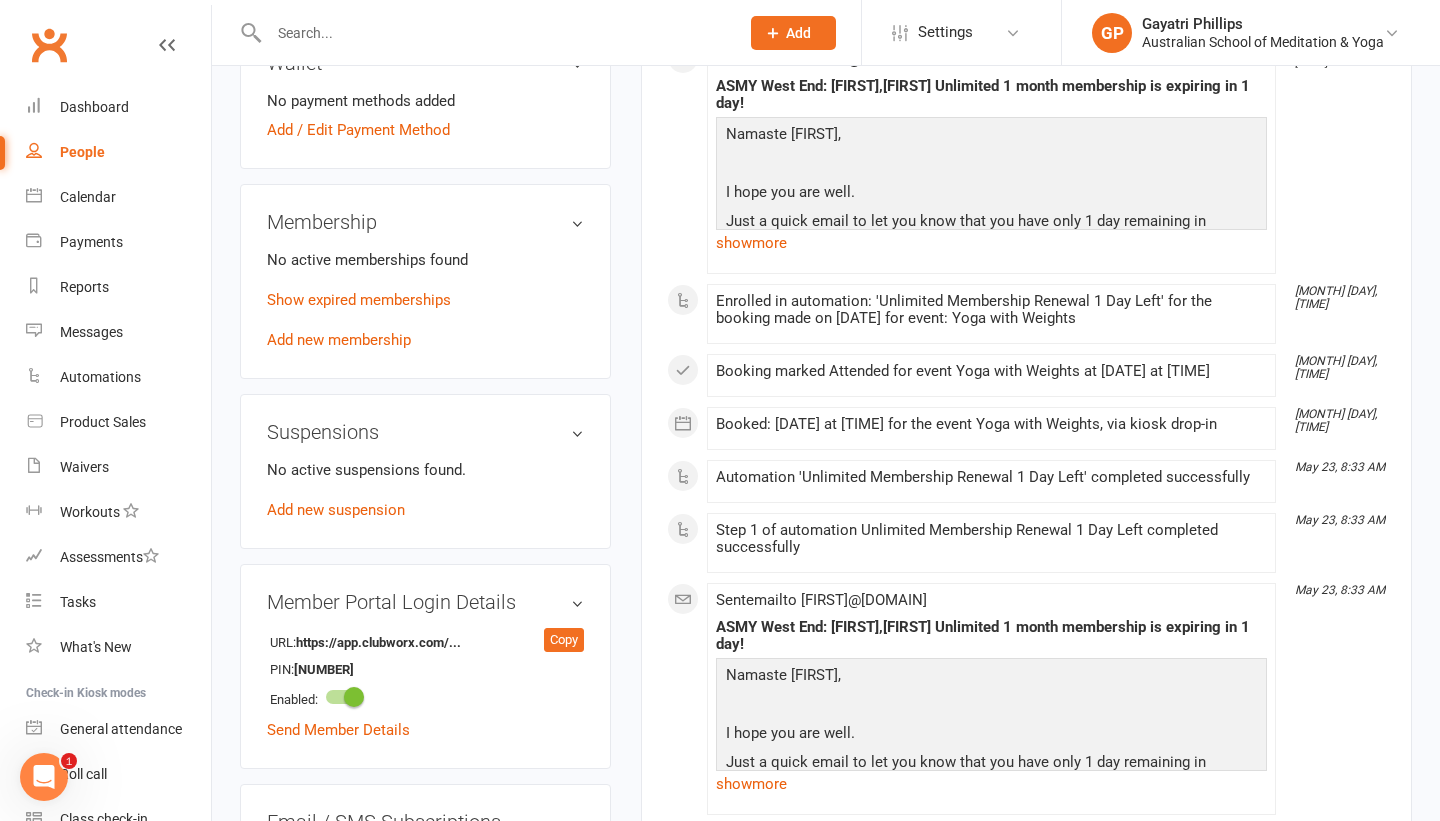 scroll, scrollTop: 0, scrollLeft: 0, axis: both 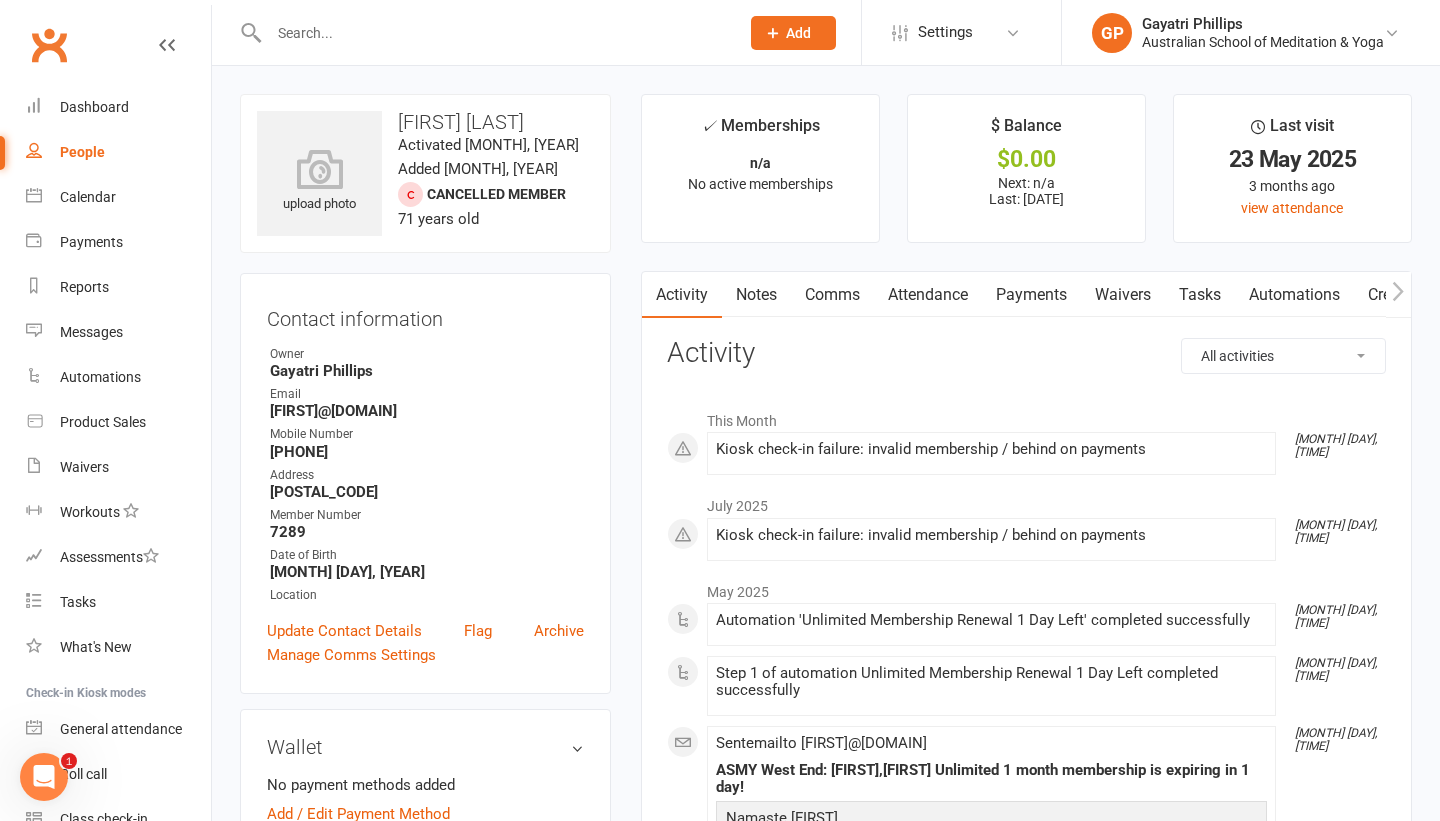 click on "Clubworx" at bounding box center [105, 57] 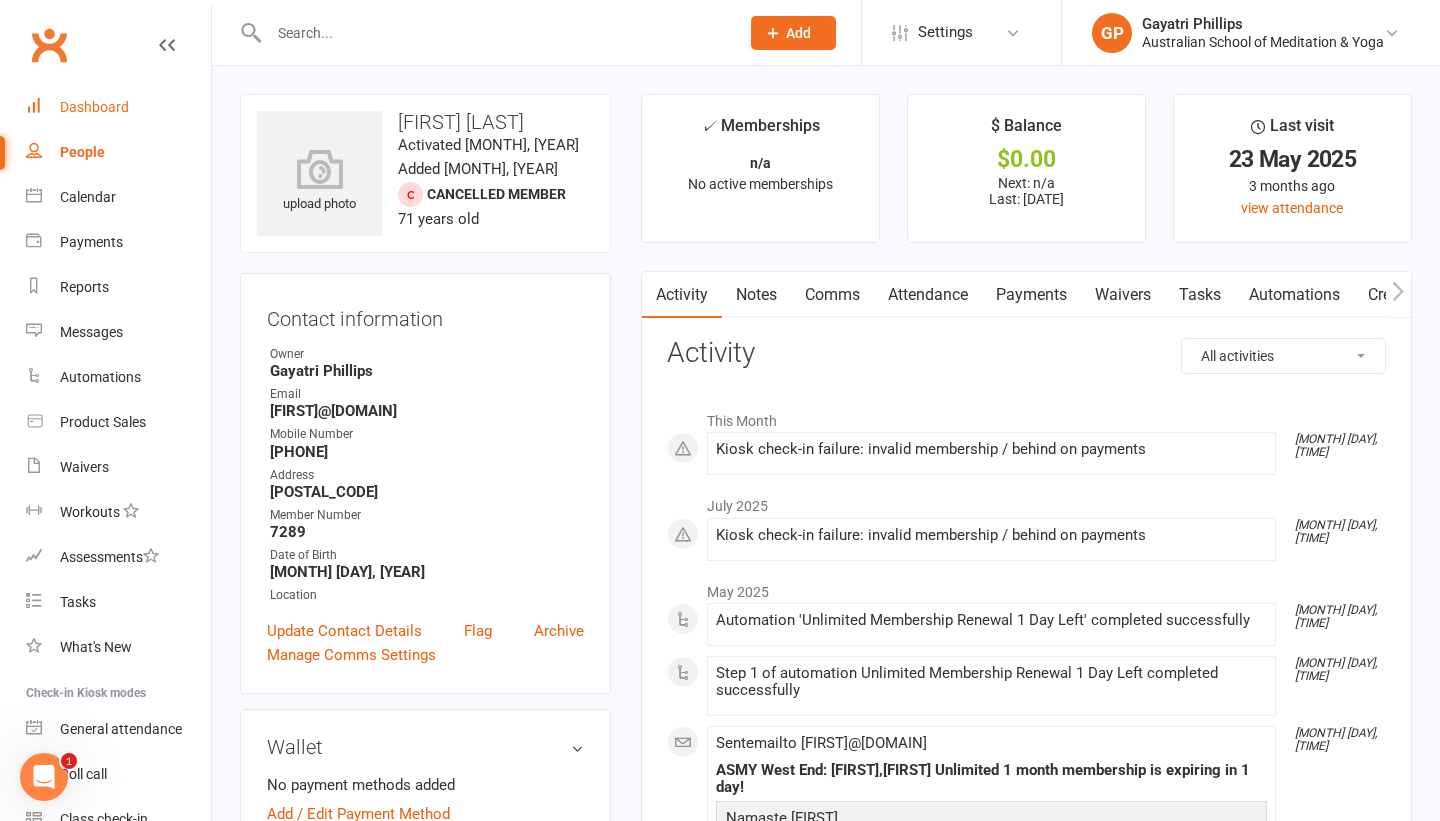 click on "Dashboard" at bounding box center (118, 107) 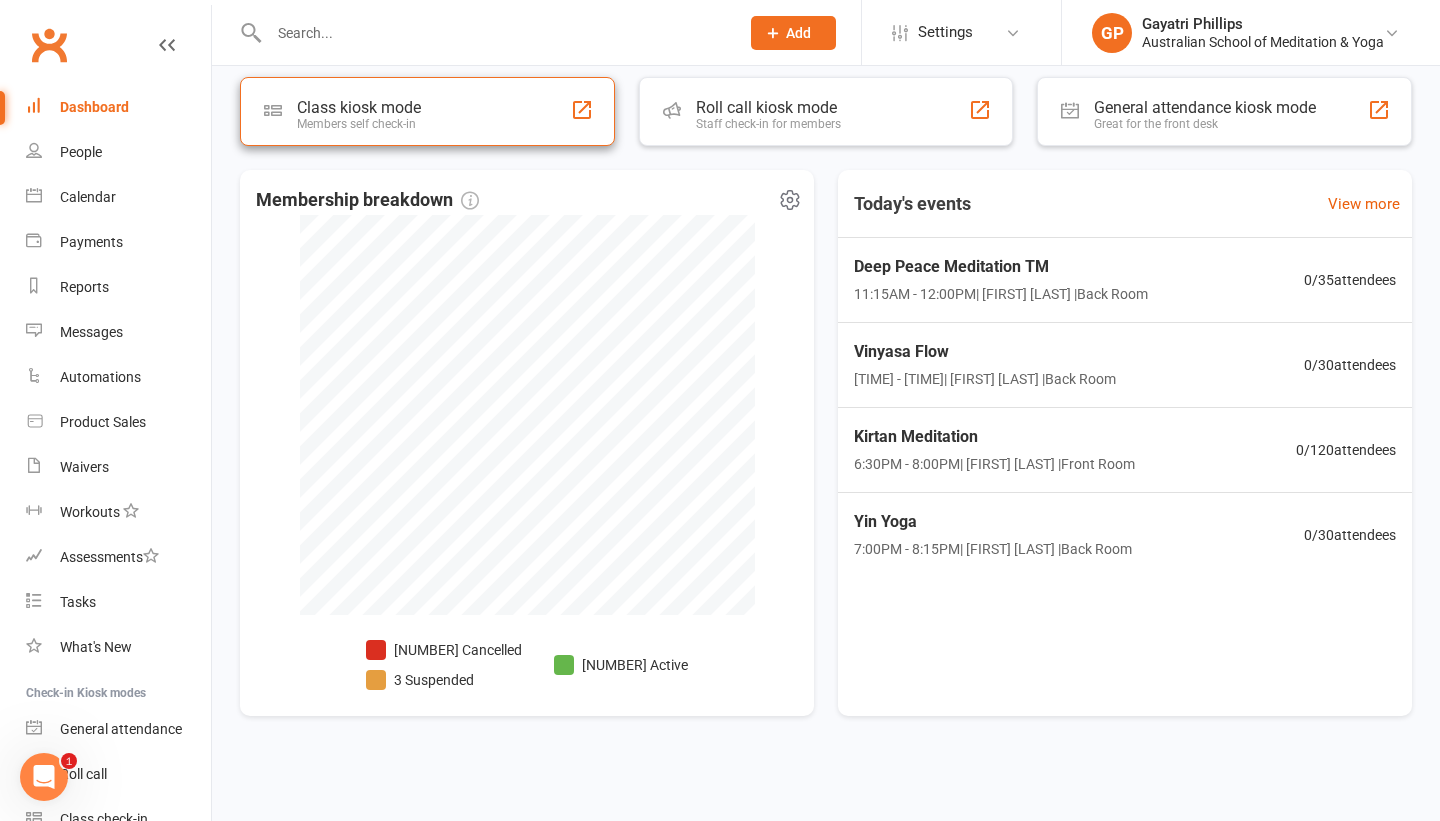 scroll, scrollTop: 0, scrollLeft: 0, axis: both 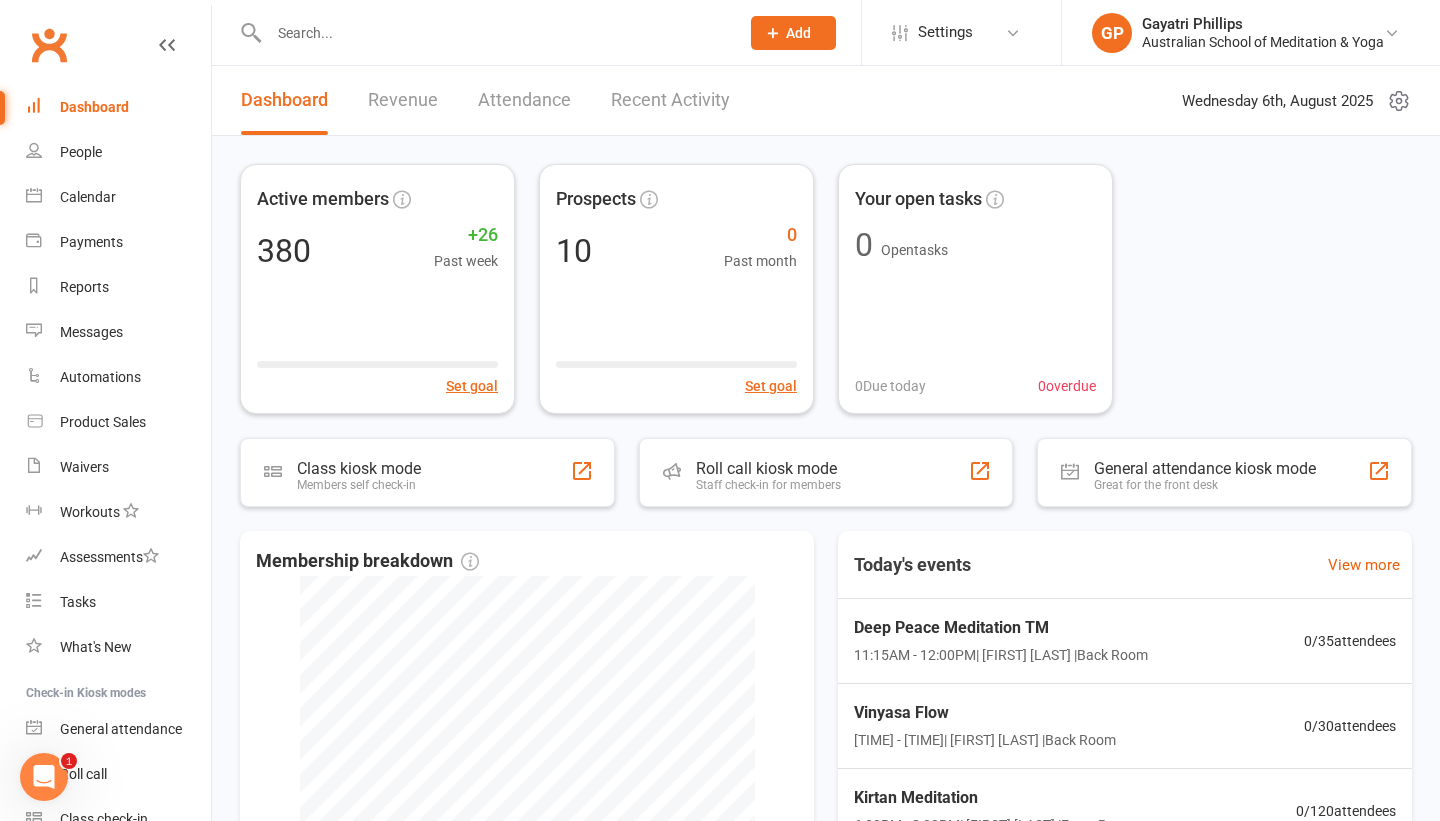 click on "Dashboard" at bounding box center [94, 107] 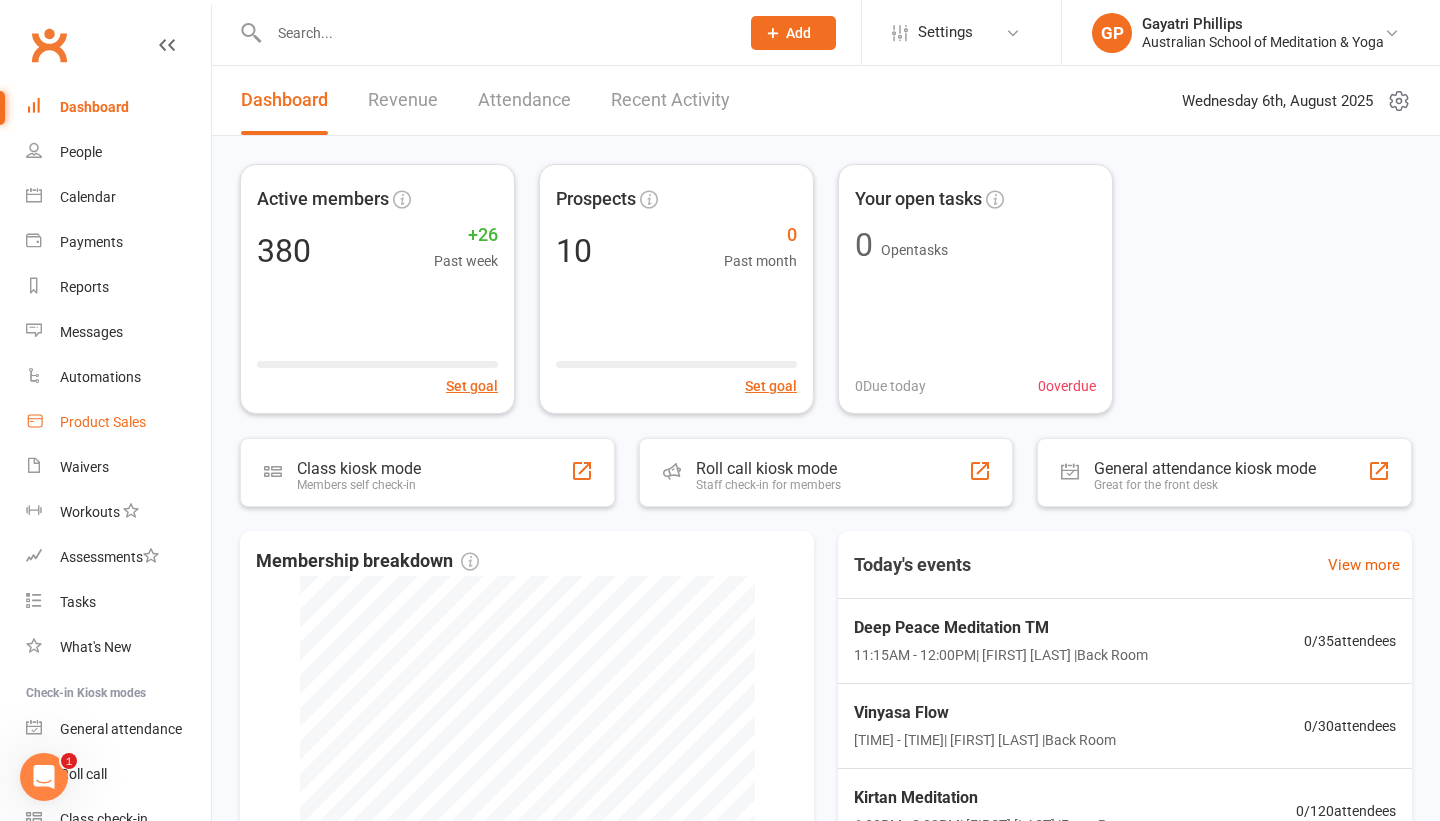 click on "Product Sales" at bounding box center [103, 422] 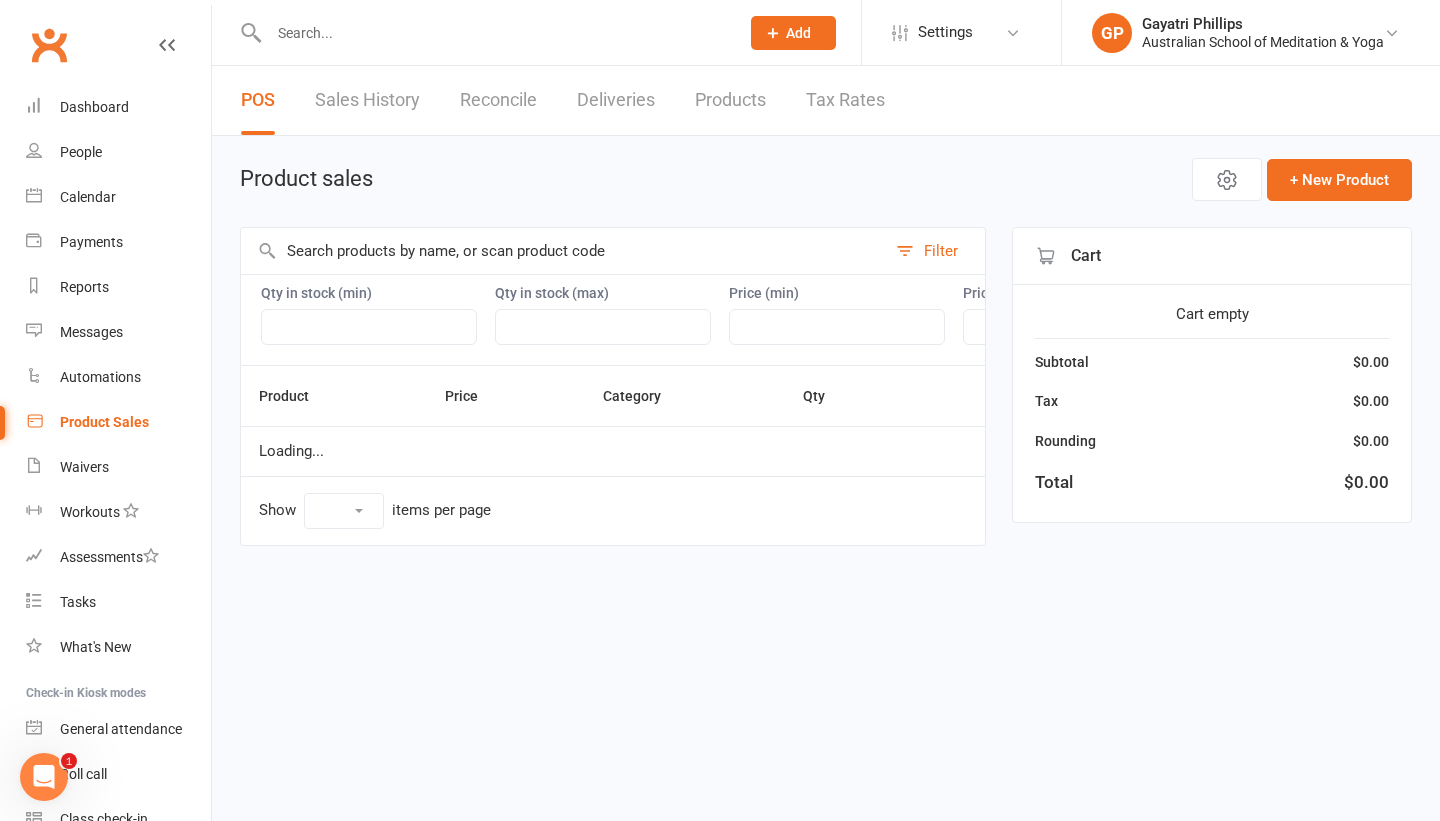 select on "50" 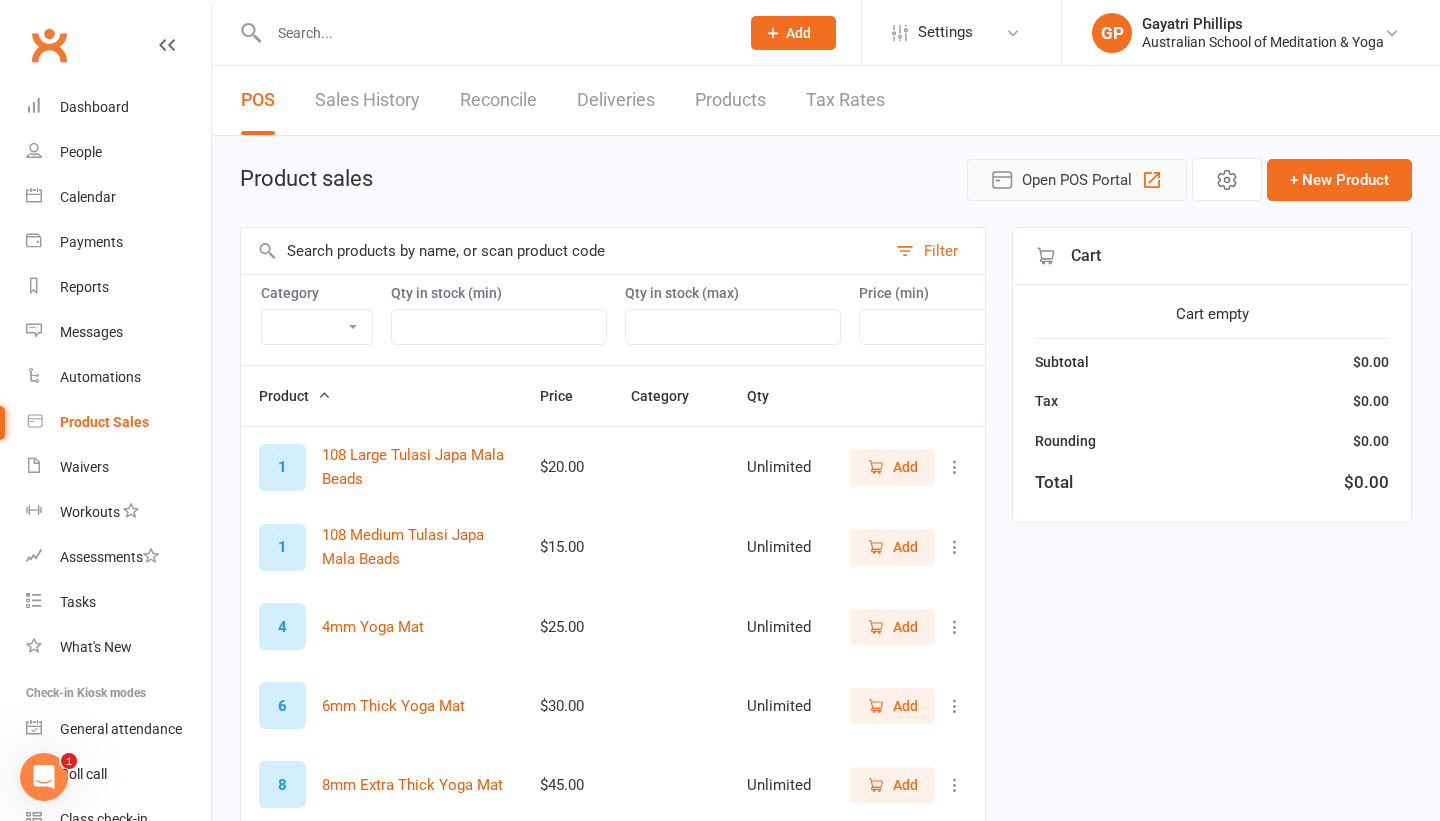 click on "Open POS Portal" at bounding box center [1077, 180] 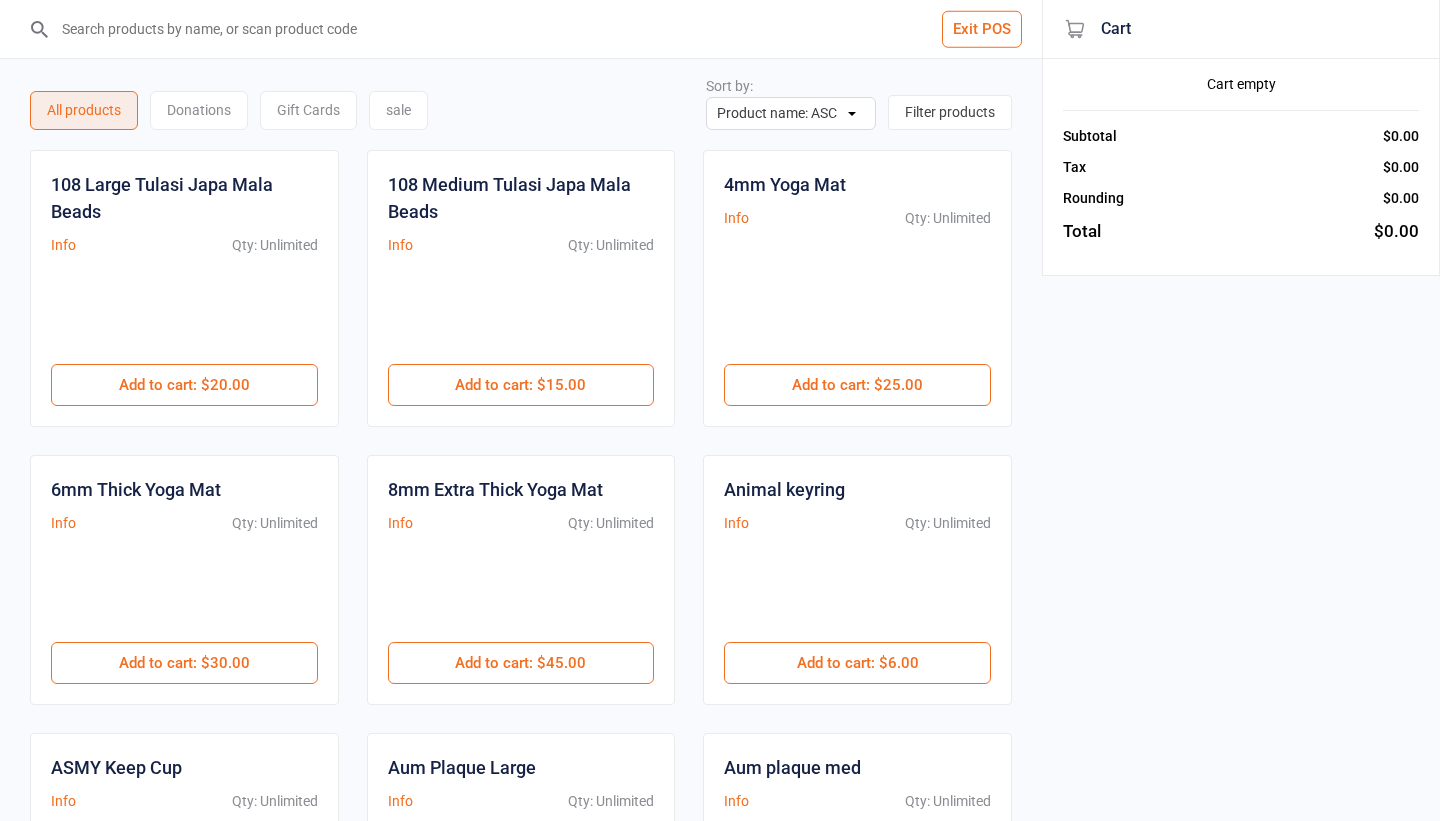 scroll, scrollTop: 0, scrollLeft: 0, axis: both 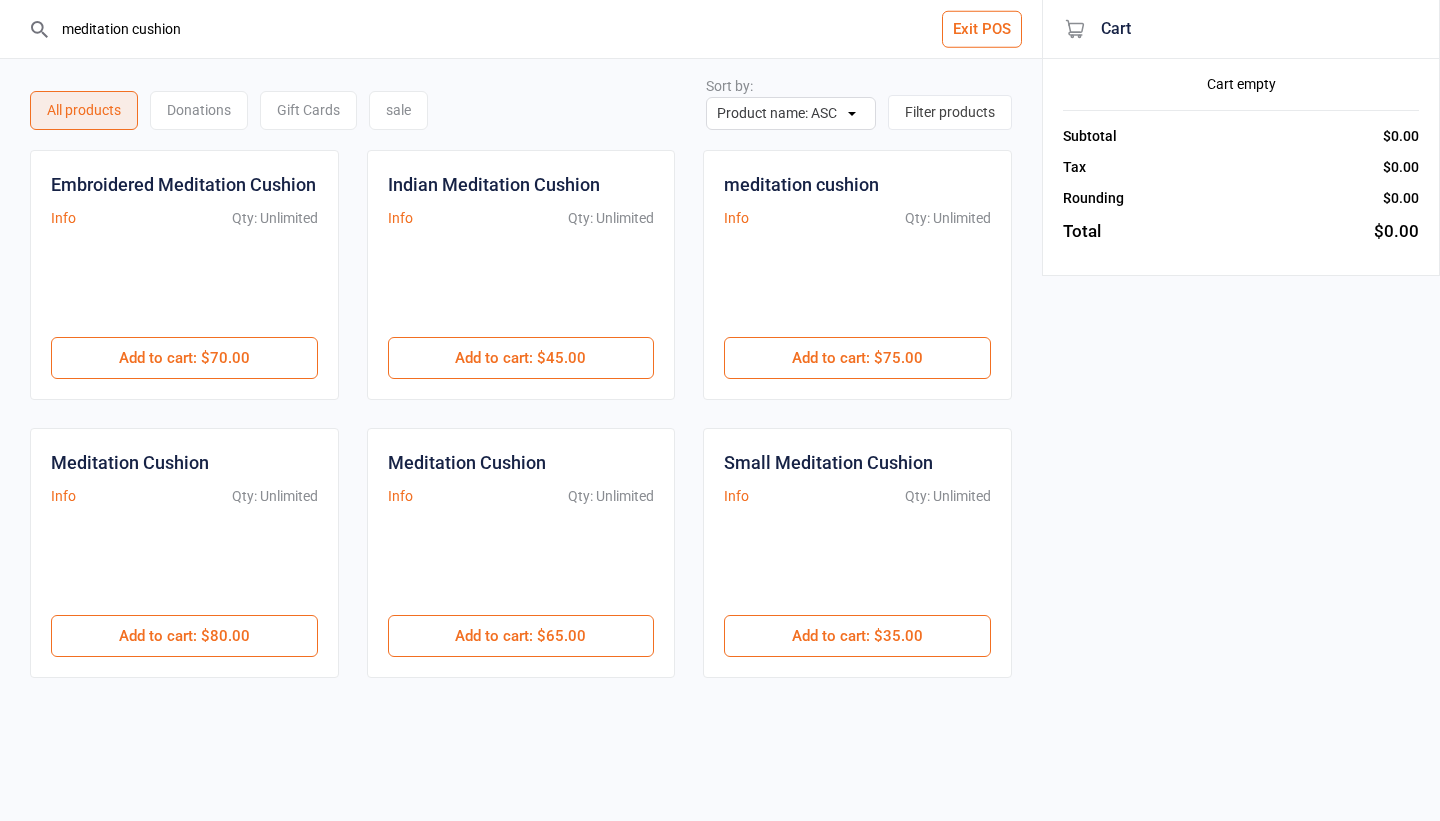 click on "meditation cushion" at bounding box center (533, 29) 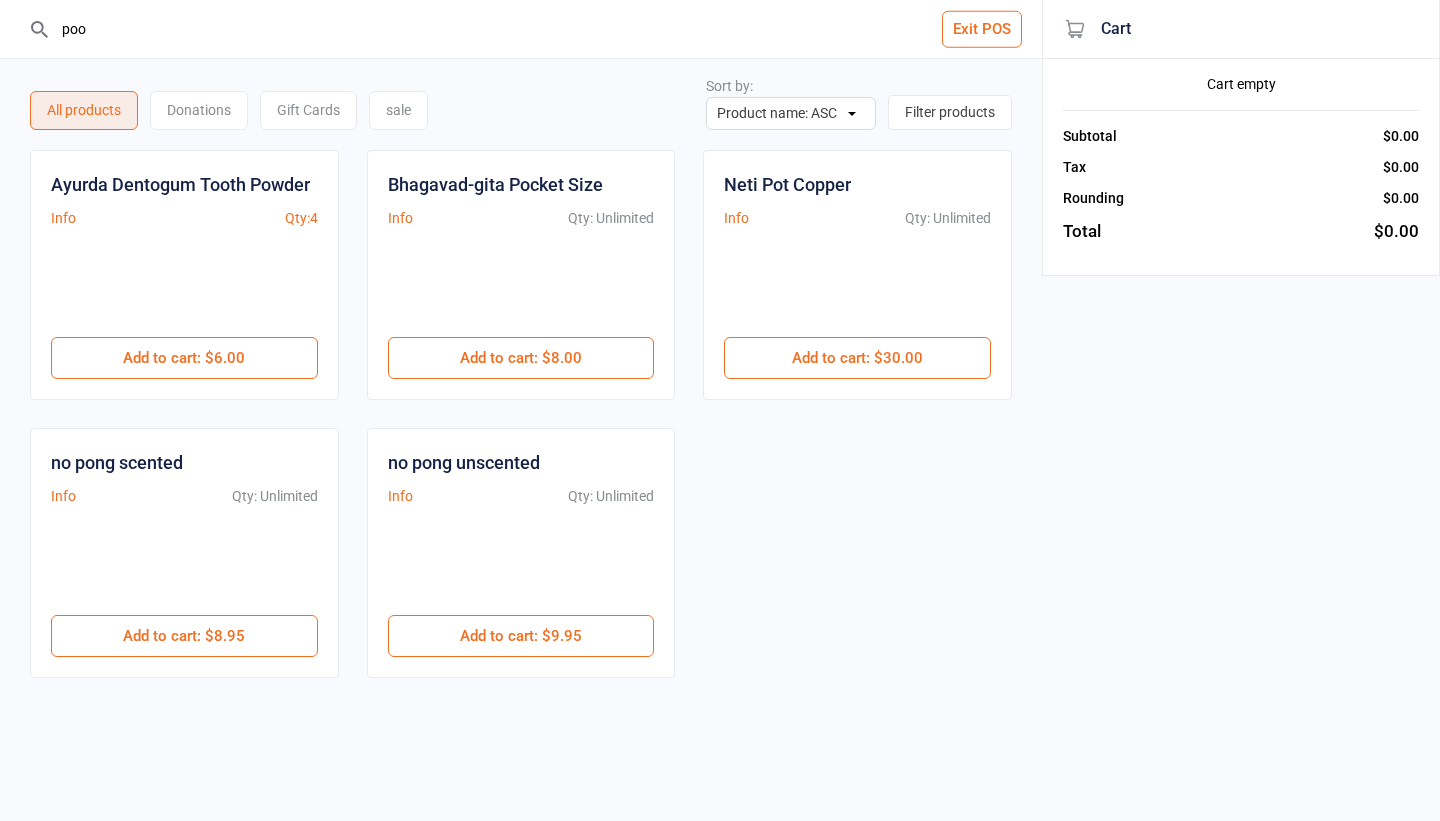 type on "poof" 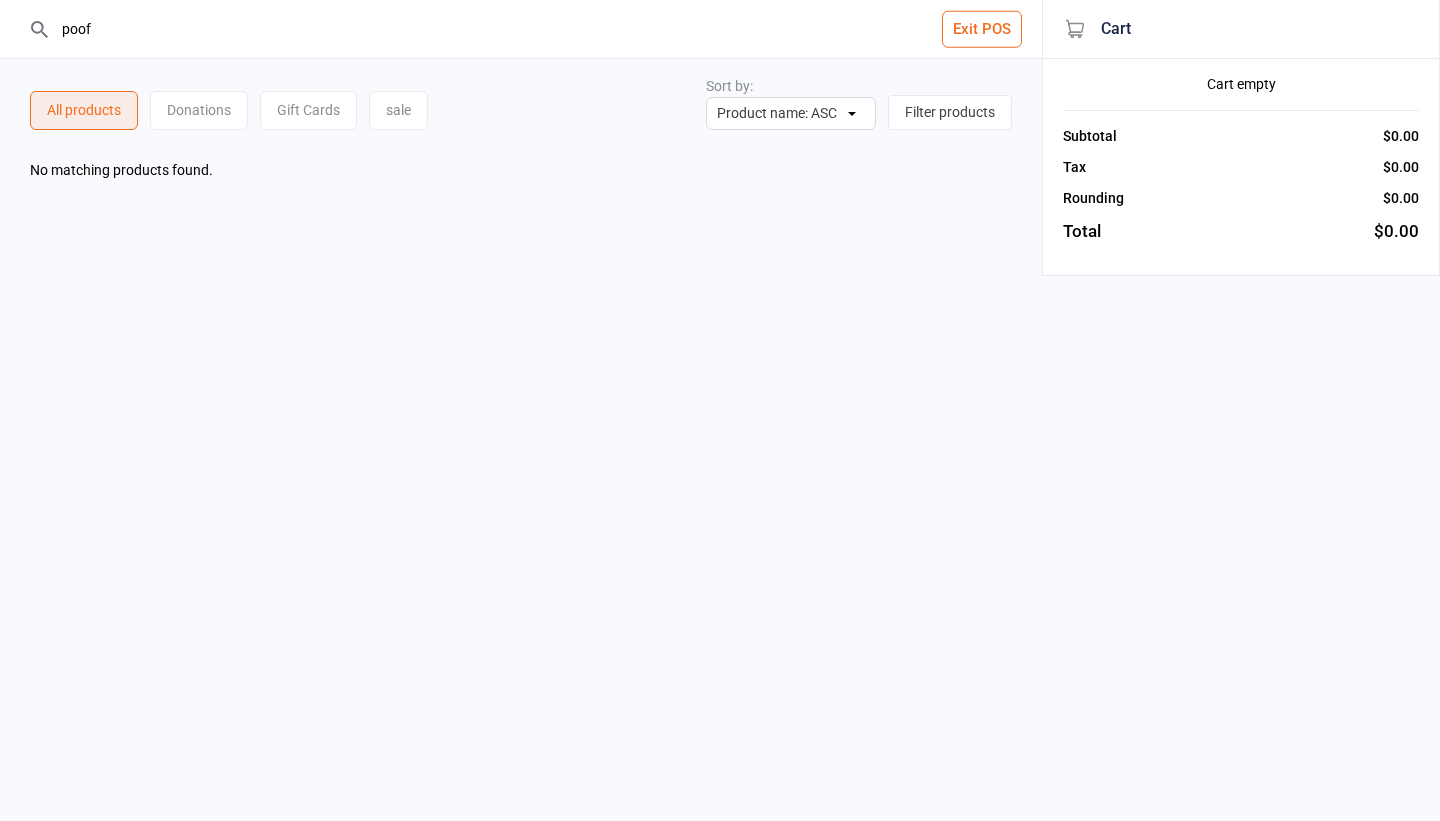drag, startPoint x: 104, startPoint y: 28, endPoint x: 0, endPoint y: 22, distance: 104.172935 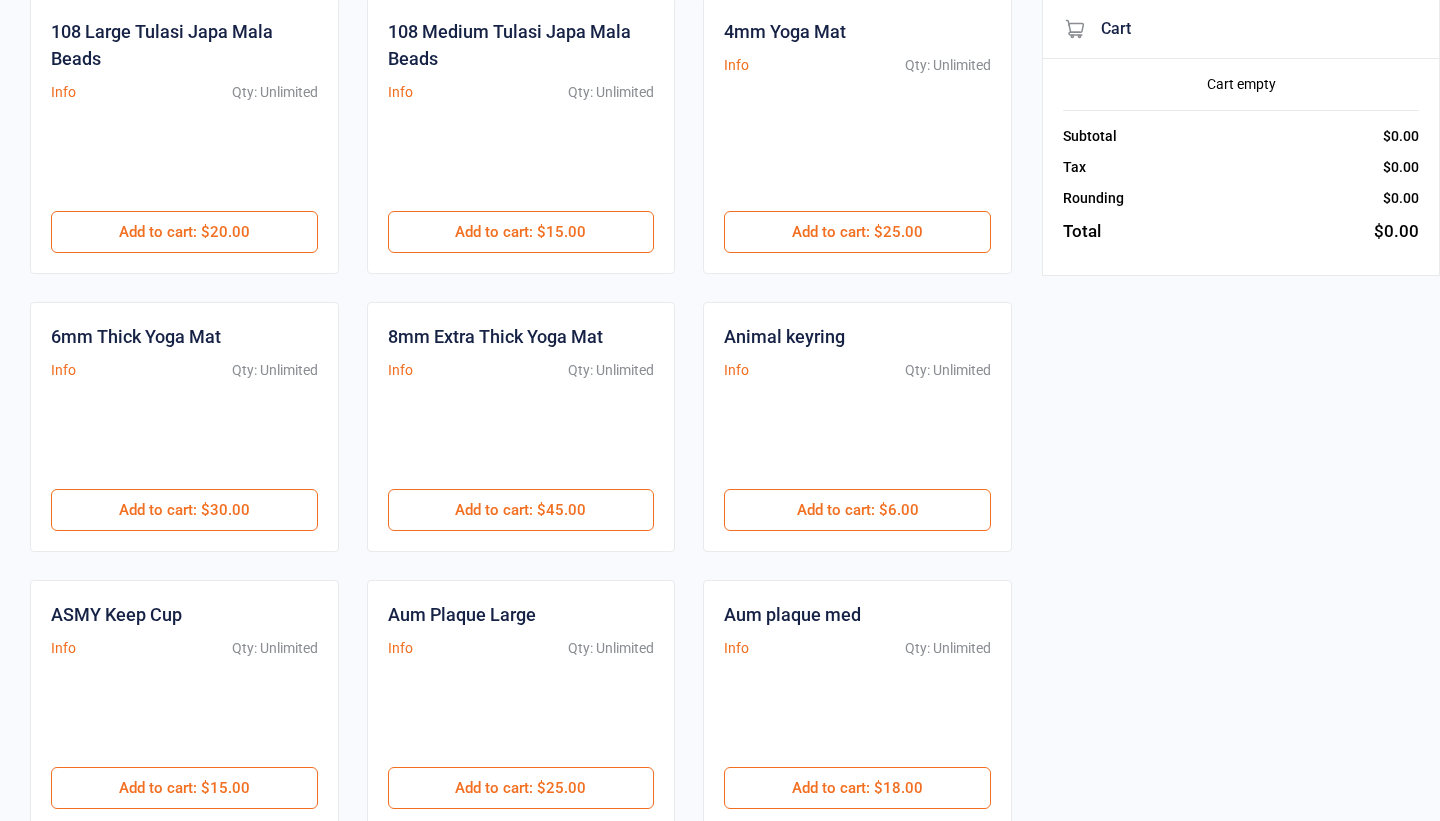 scroll, scrollTop: 0, scrollLeft: 0, axis: both 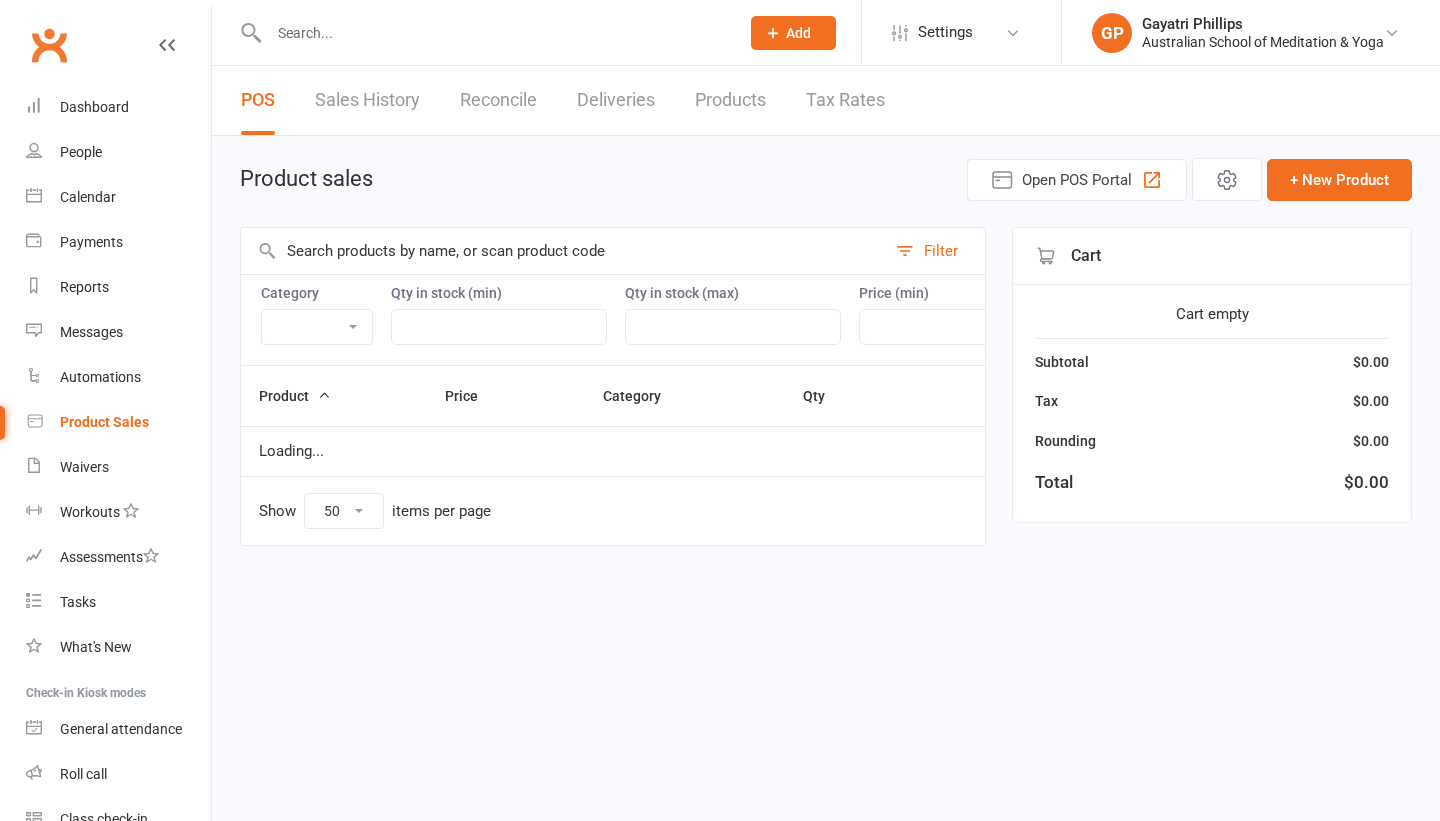 select on "50" 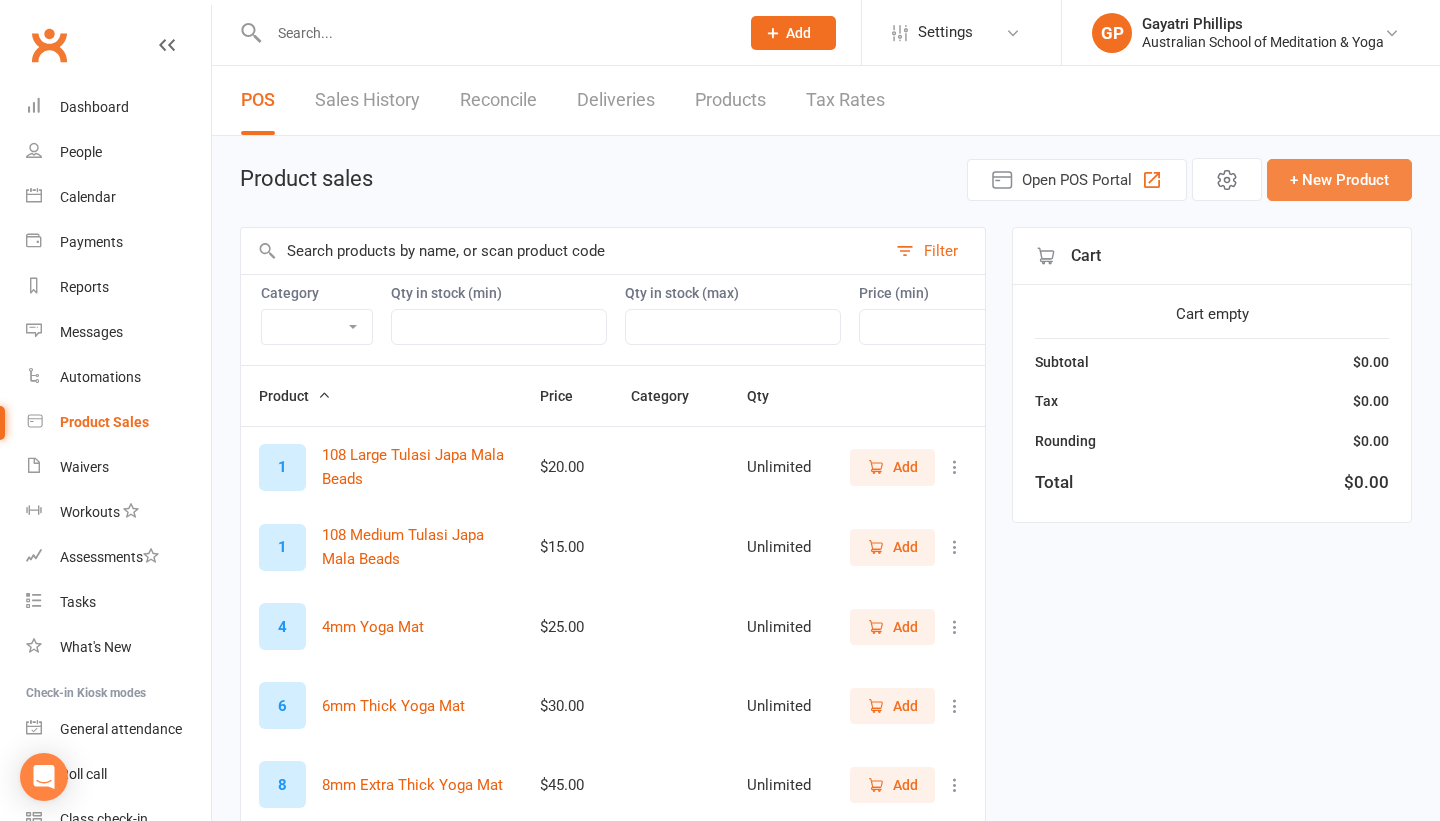 click on "+ New Product" at bounding box center [1339, 180] 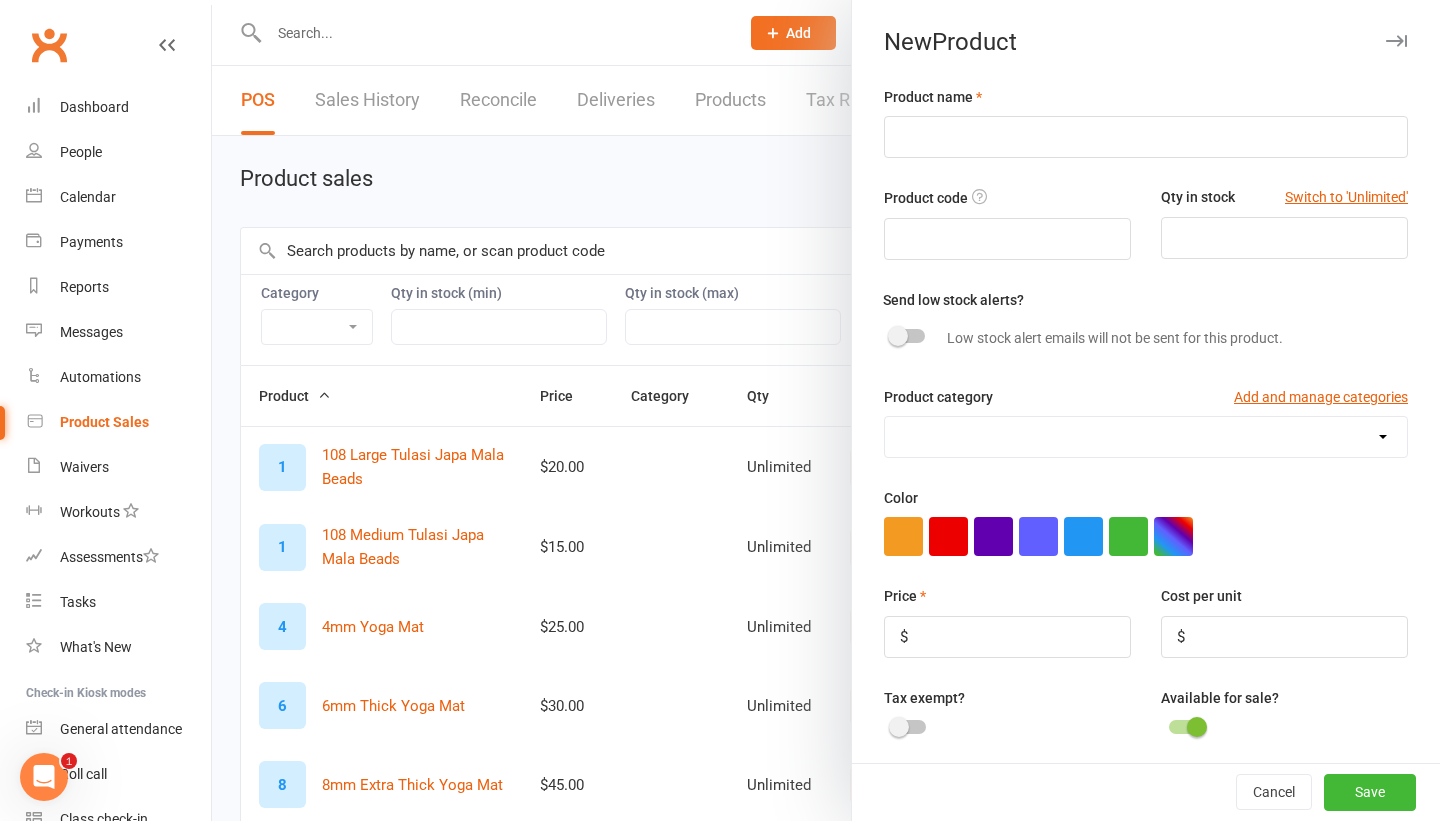 scroll, scrollTop: 0, scrollLeft: 0, axis: both 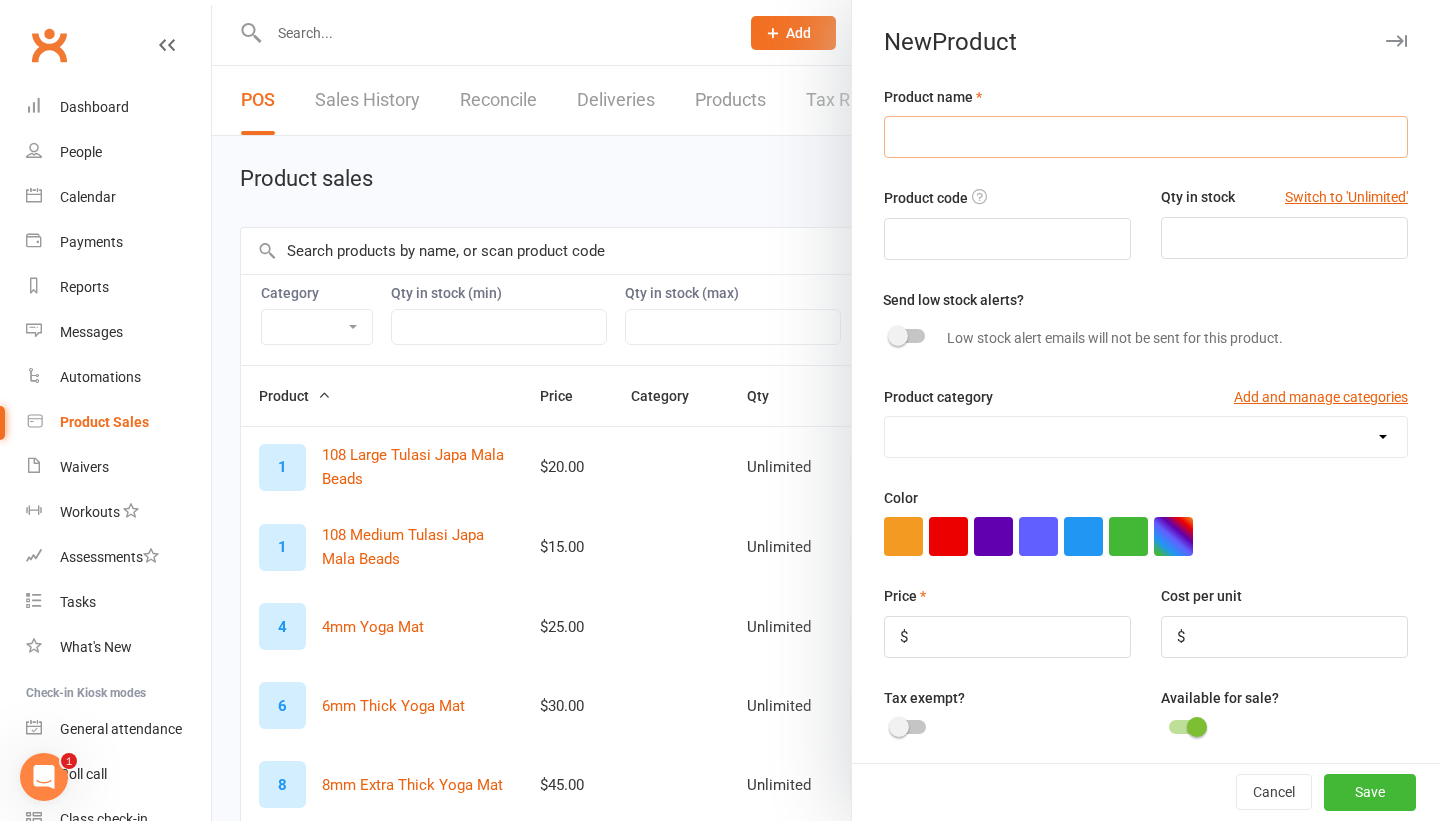 click at bounding box center [1146, 137] 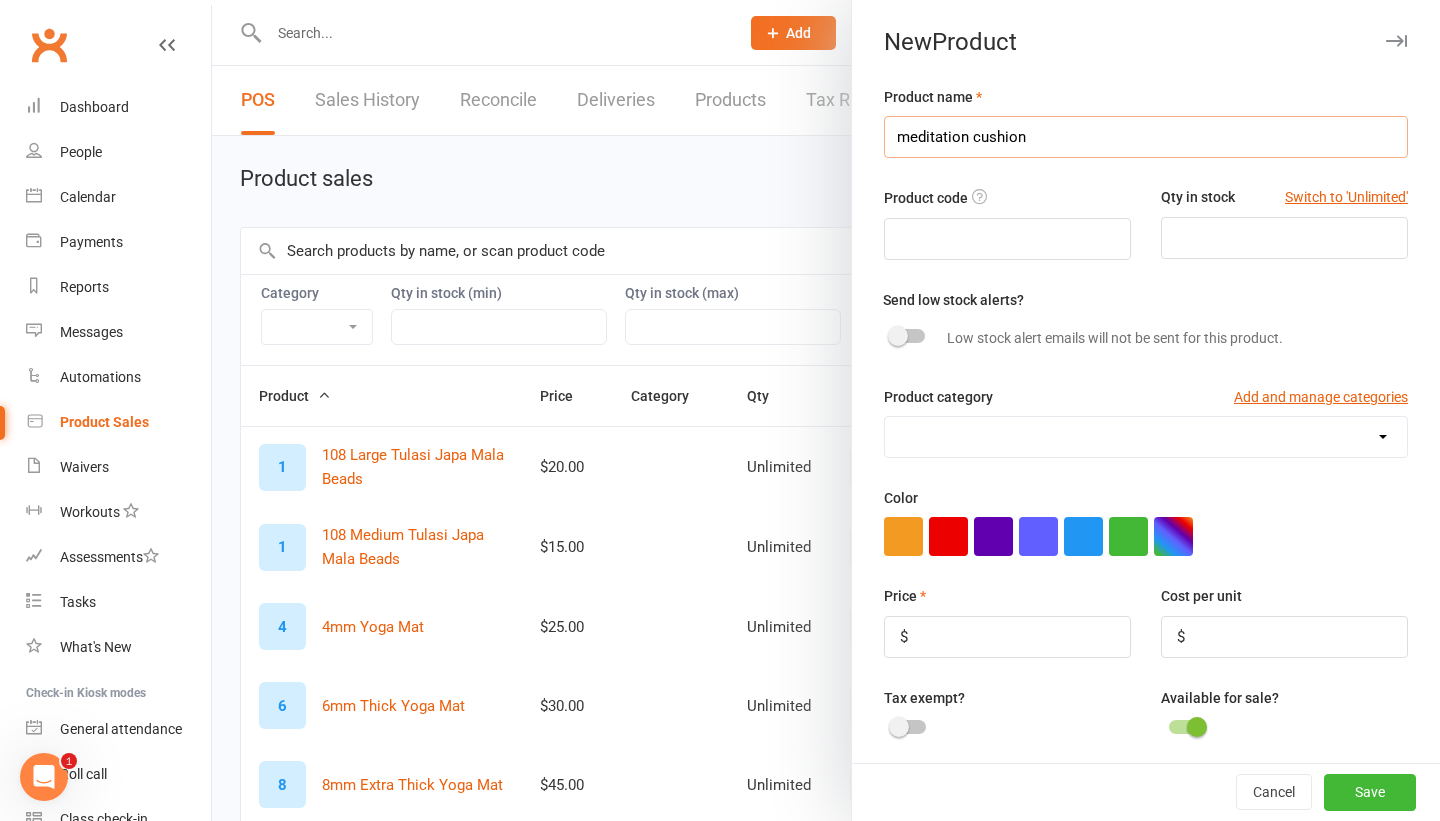 type on "meditation cushion" 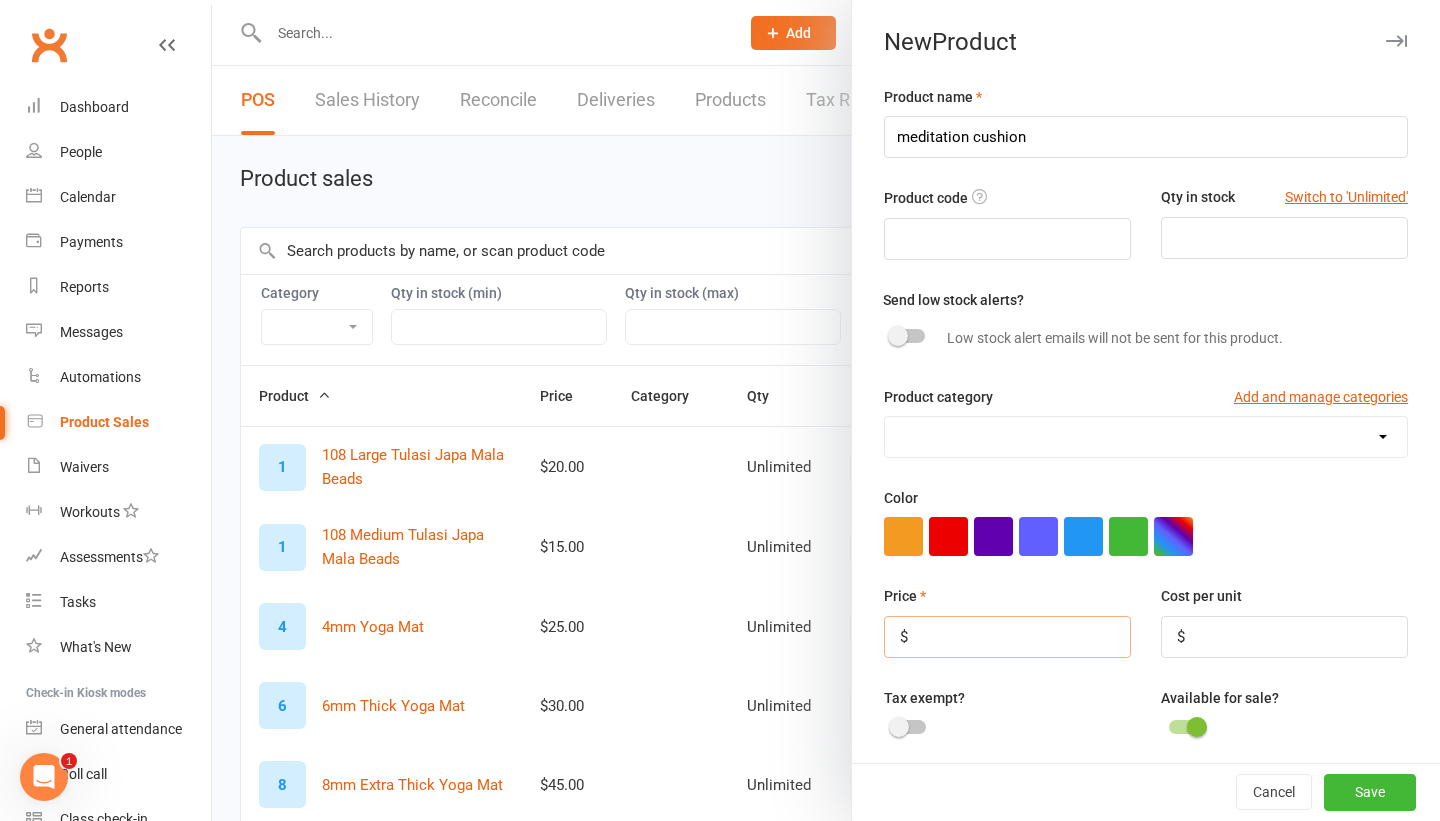 click at bounding box center (1007, 637) 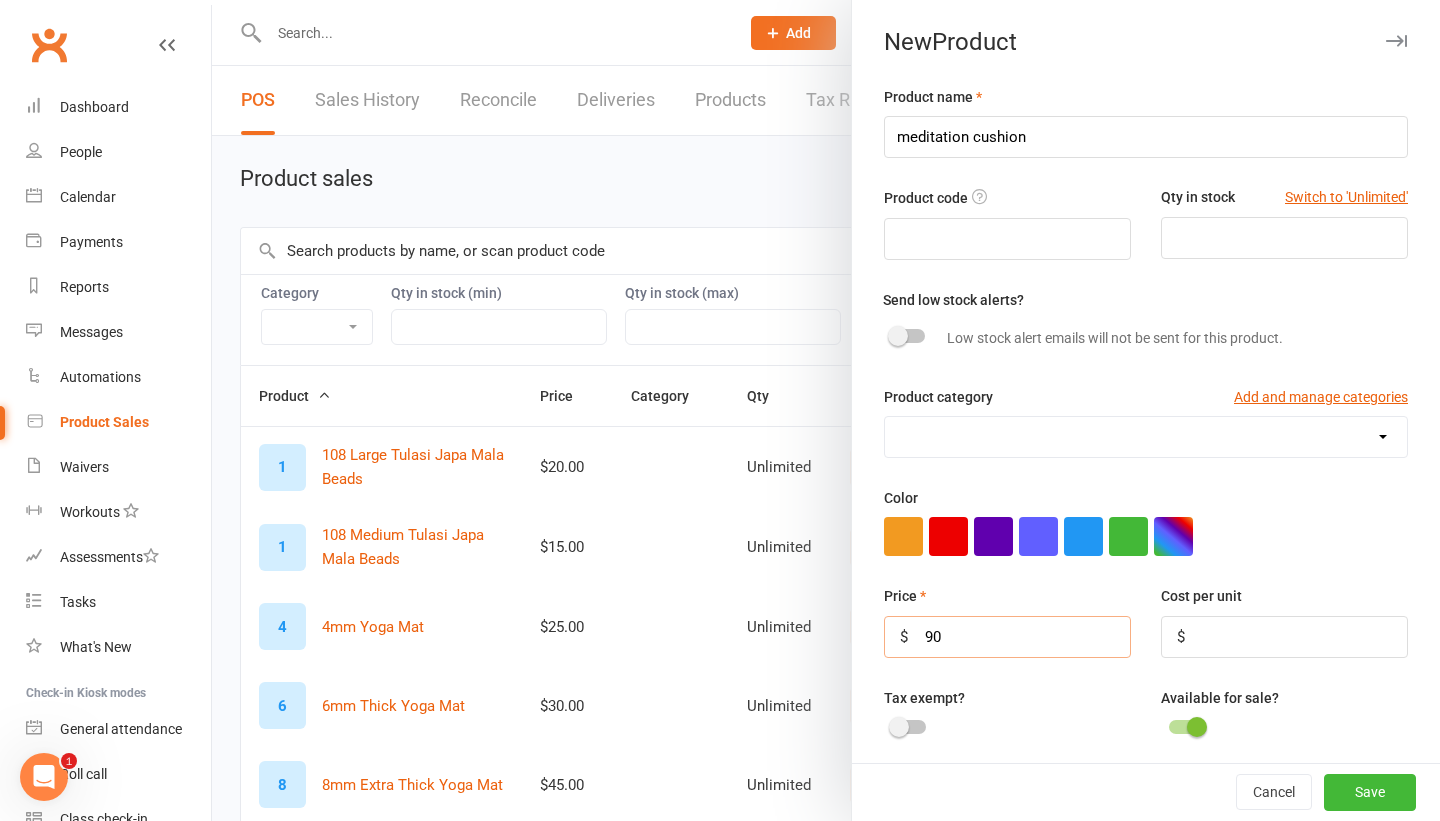 type on "90" 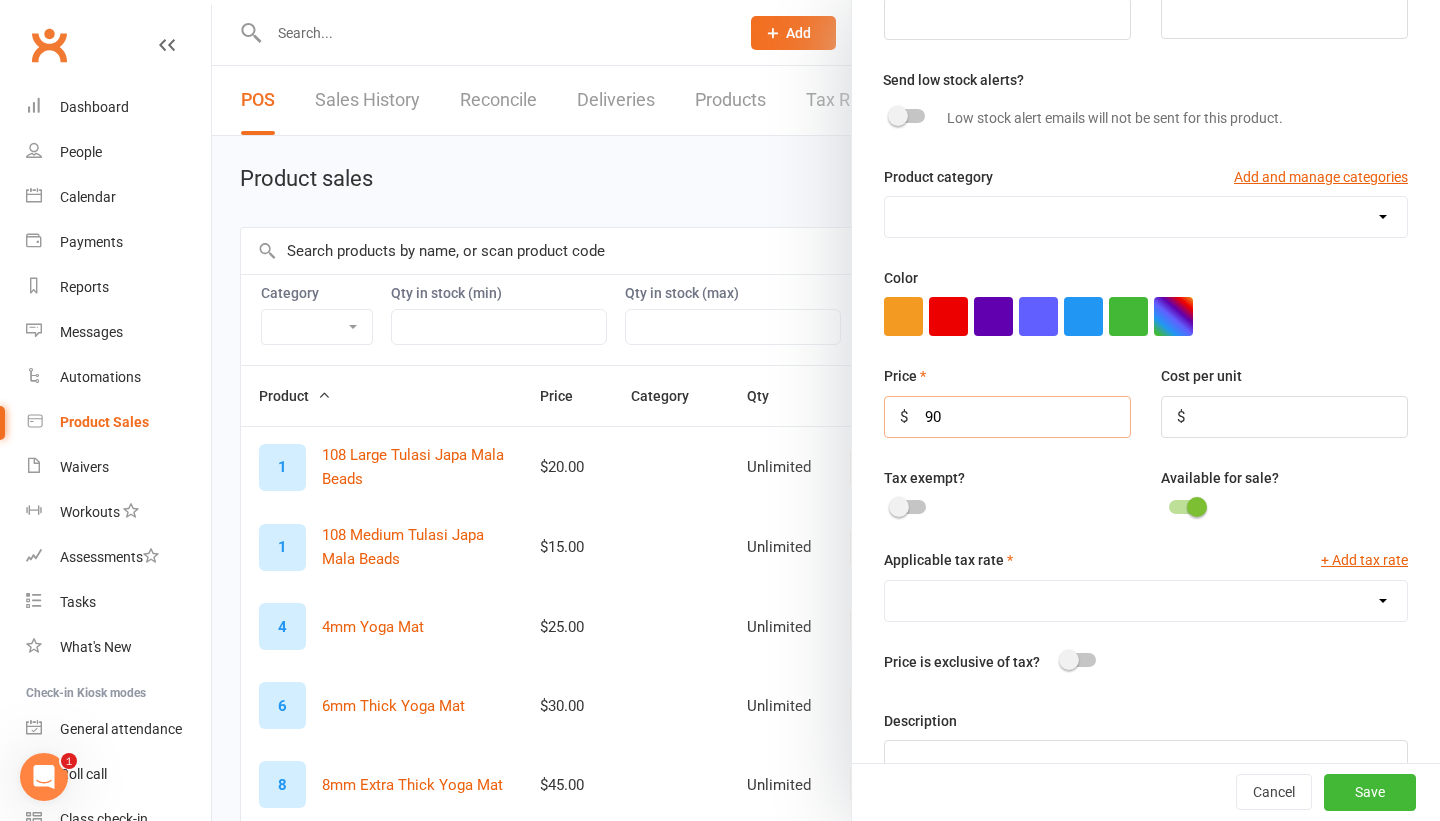 scroll, scrollTop: 291, scrollLeft: 0, axis: vertical 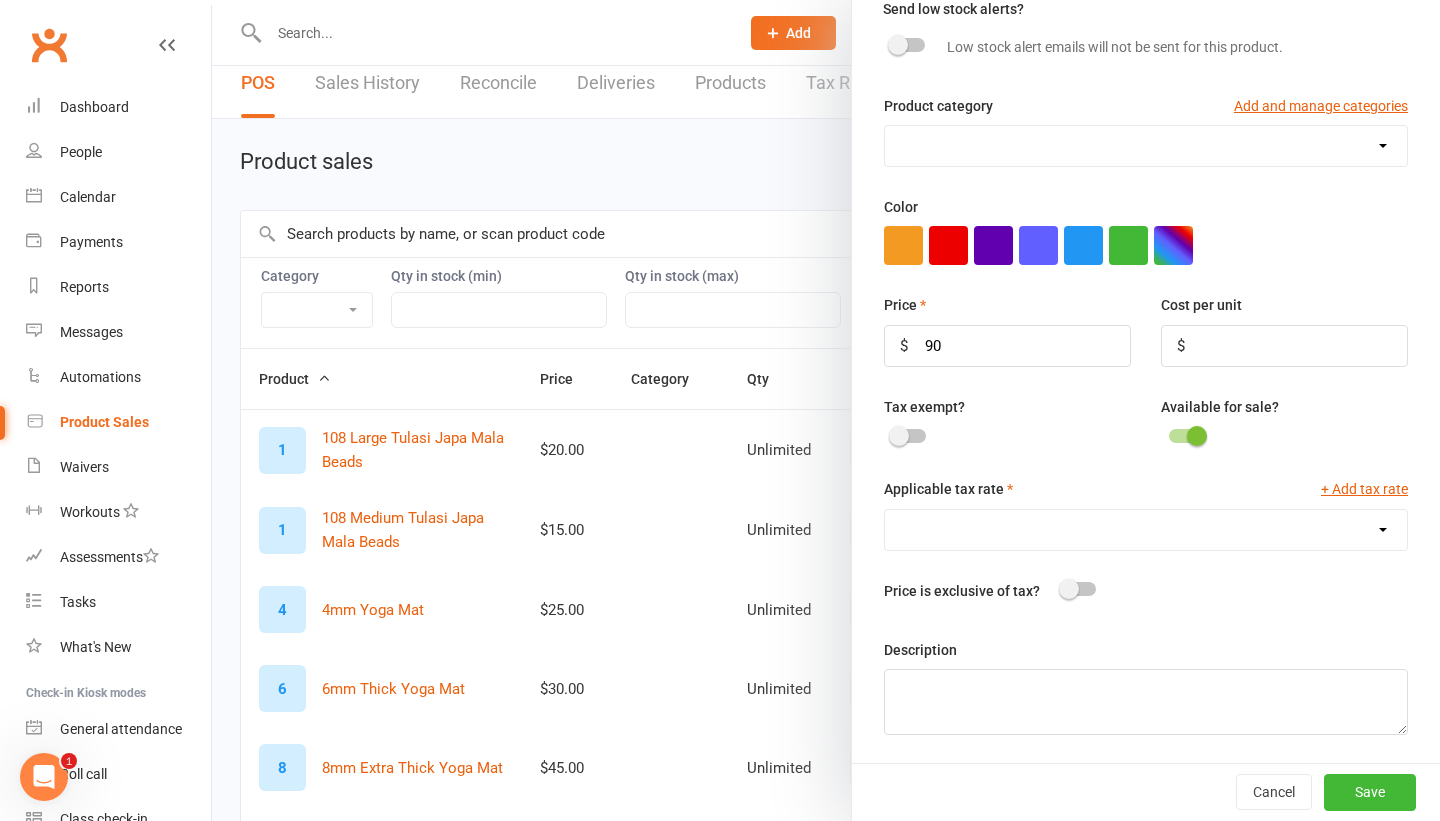 click on "GST (10.0%) Included Tax (10.0%)" at bounding box center [1146, 530] 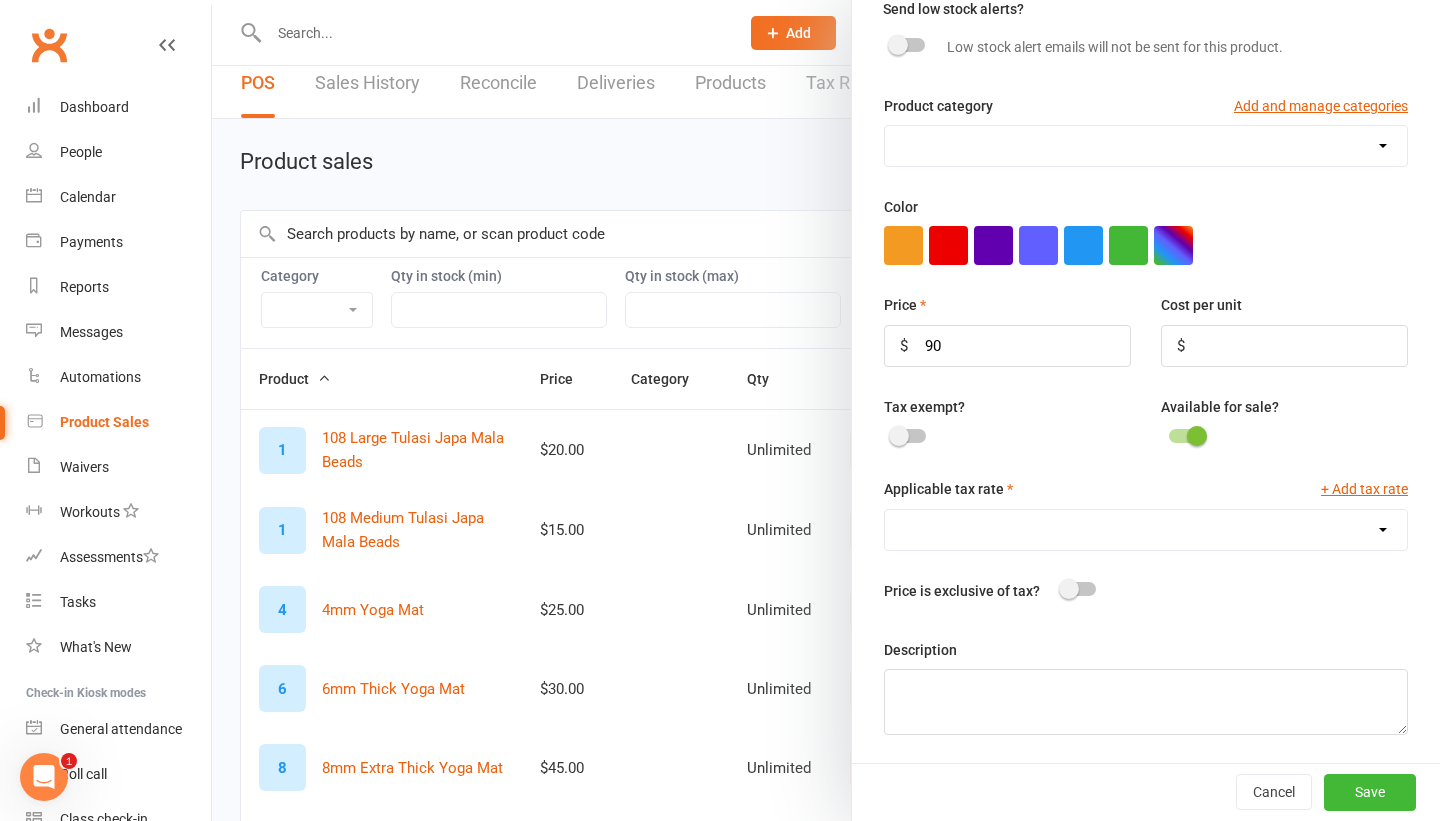 select on "1374" 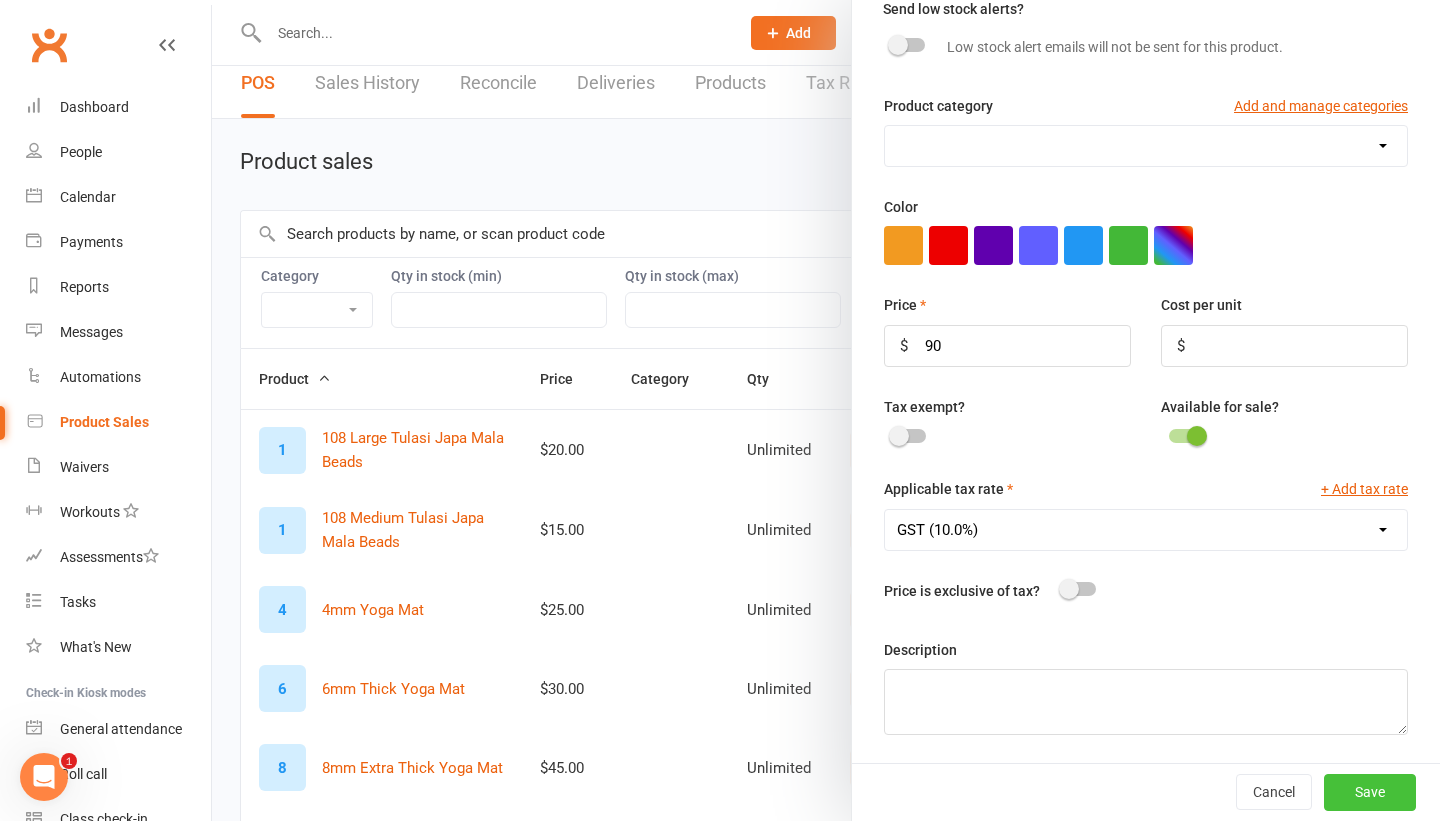click on "Save" at bounding box center [1370, 792] 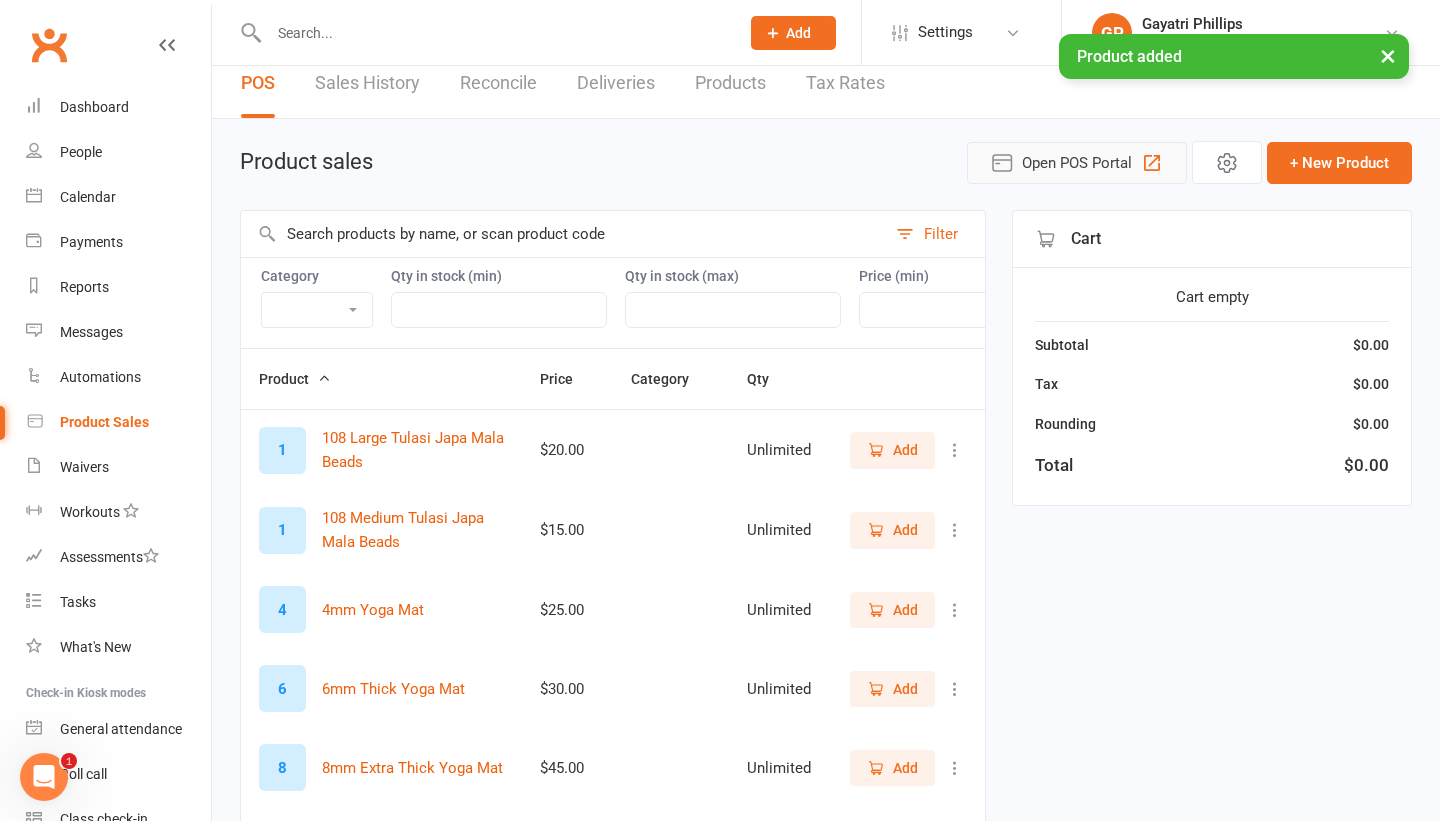 click on "Open POS Portal" at bounding box center (1077, 163) 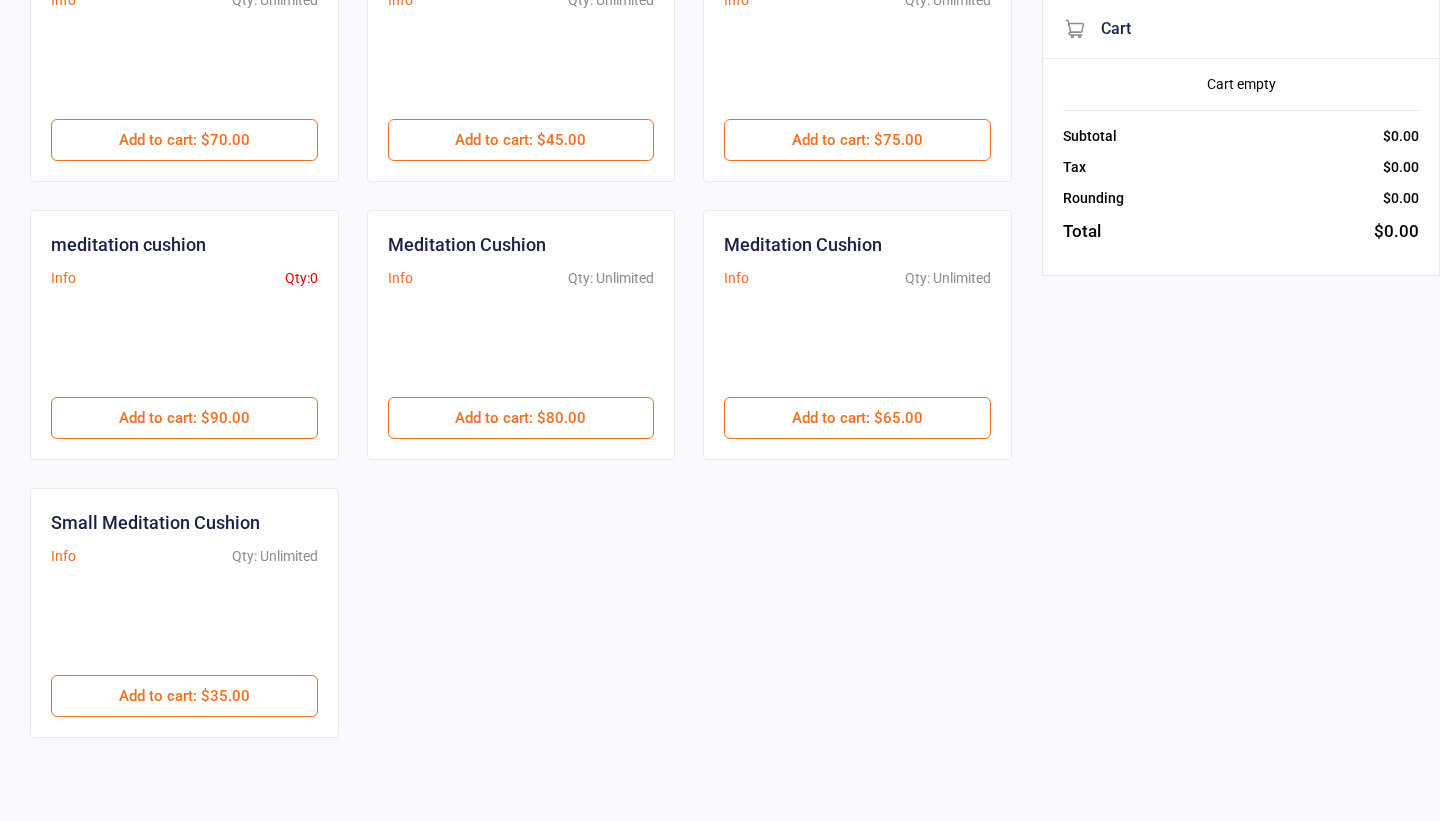 scroll, scrollTop: 216, scrollLeft: 0, axis: vertical 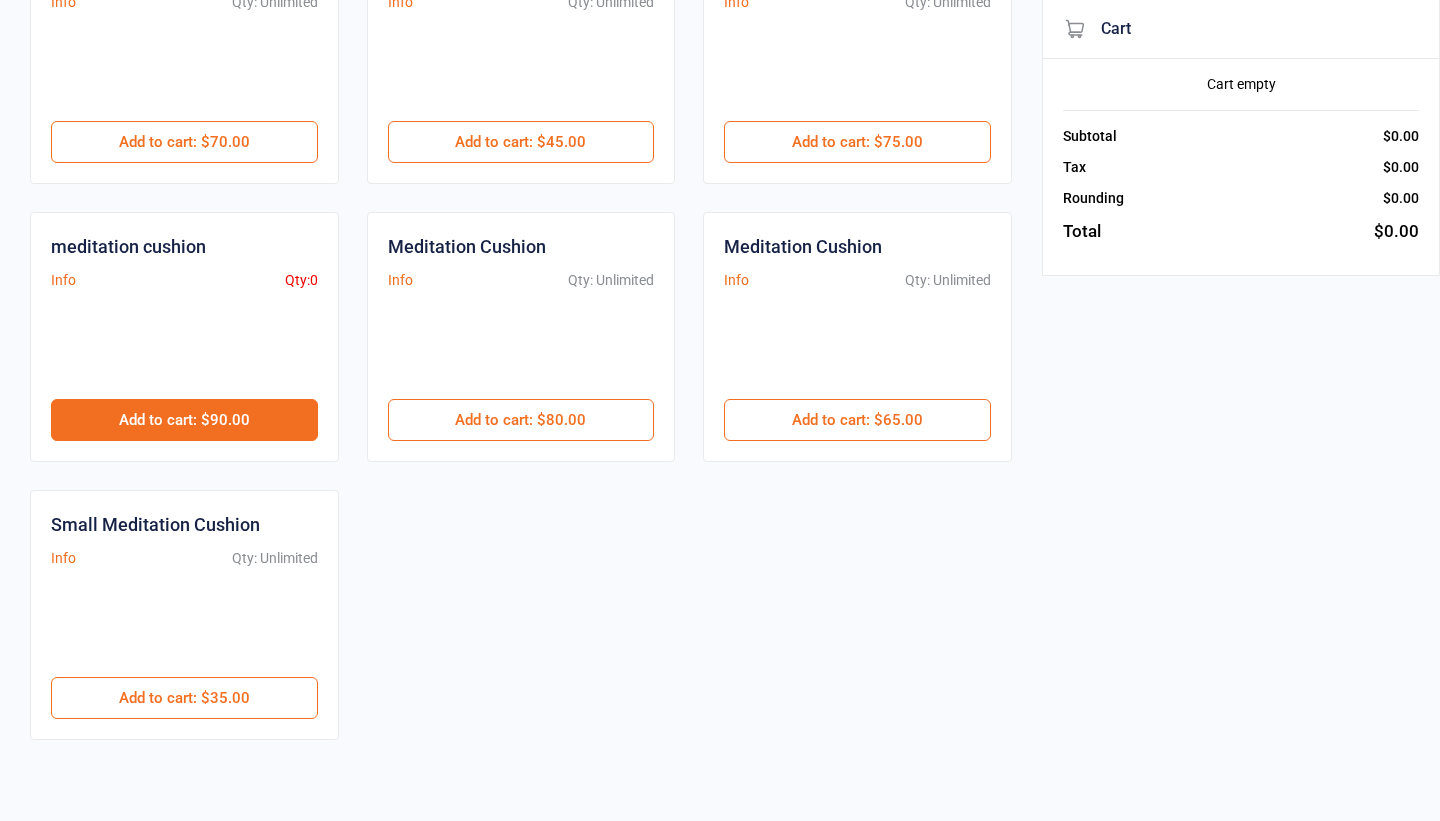 type on "meditation cushion" 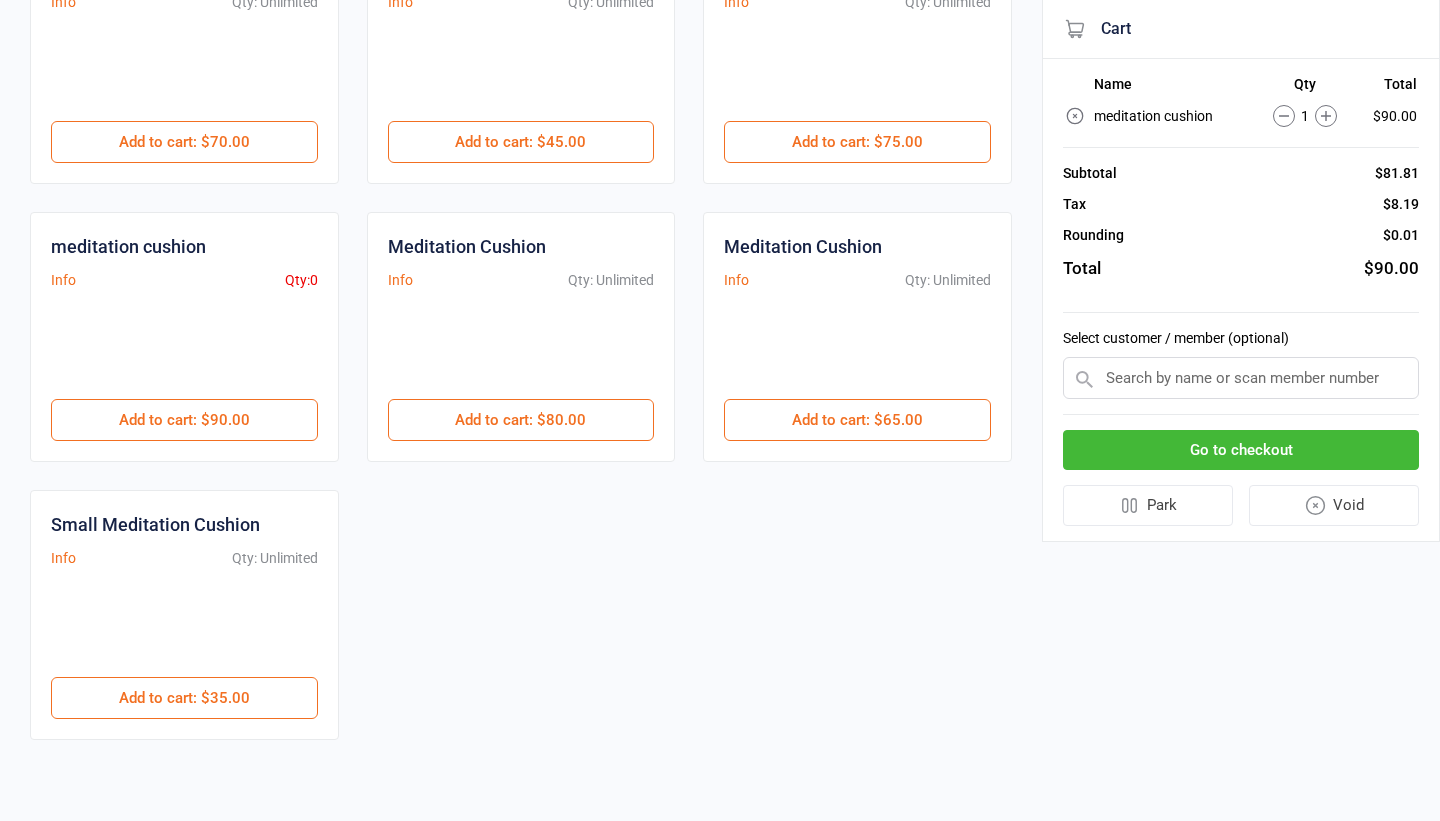 click on "Go to checkout" at bounding box center (1241, 450) 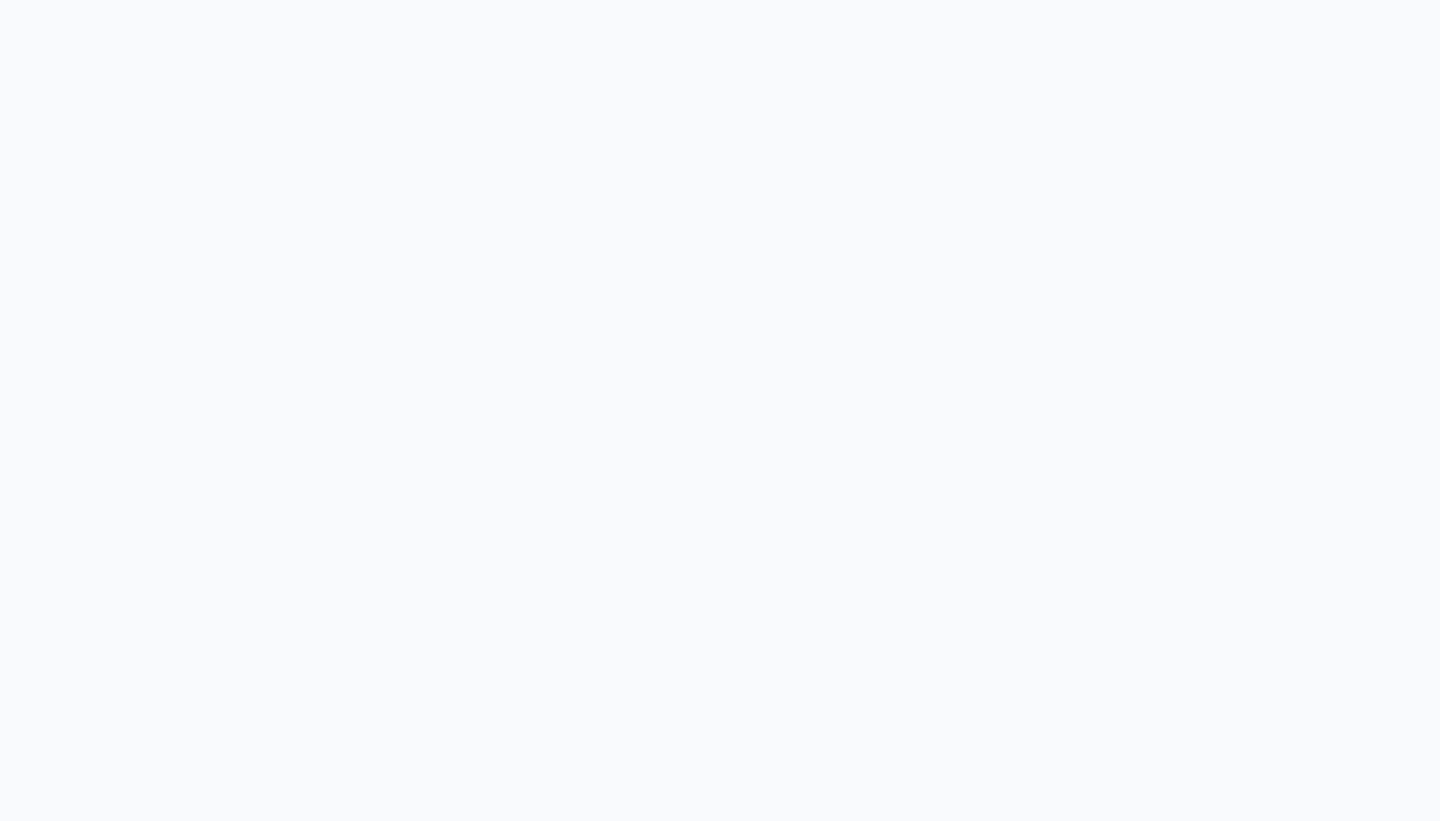 scroll, scrollTop: 0, scrollLeft: 0, axis: both 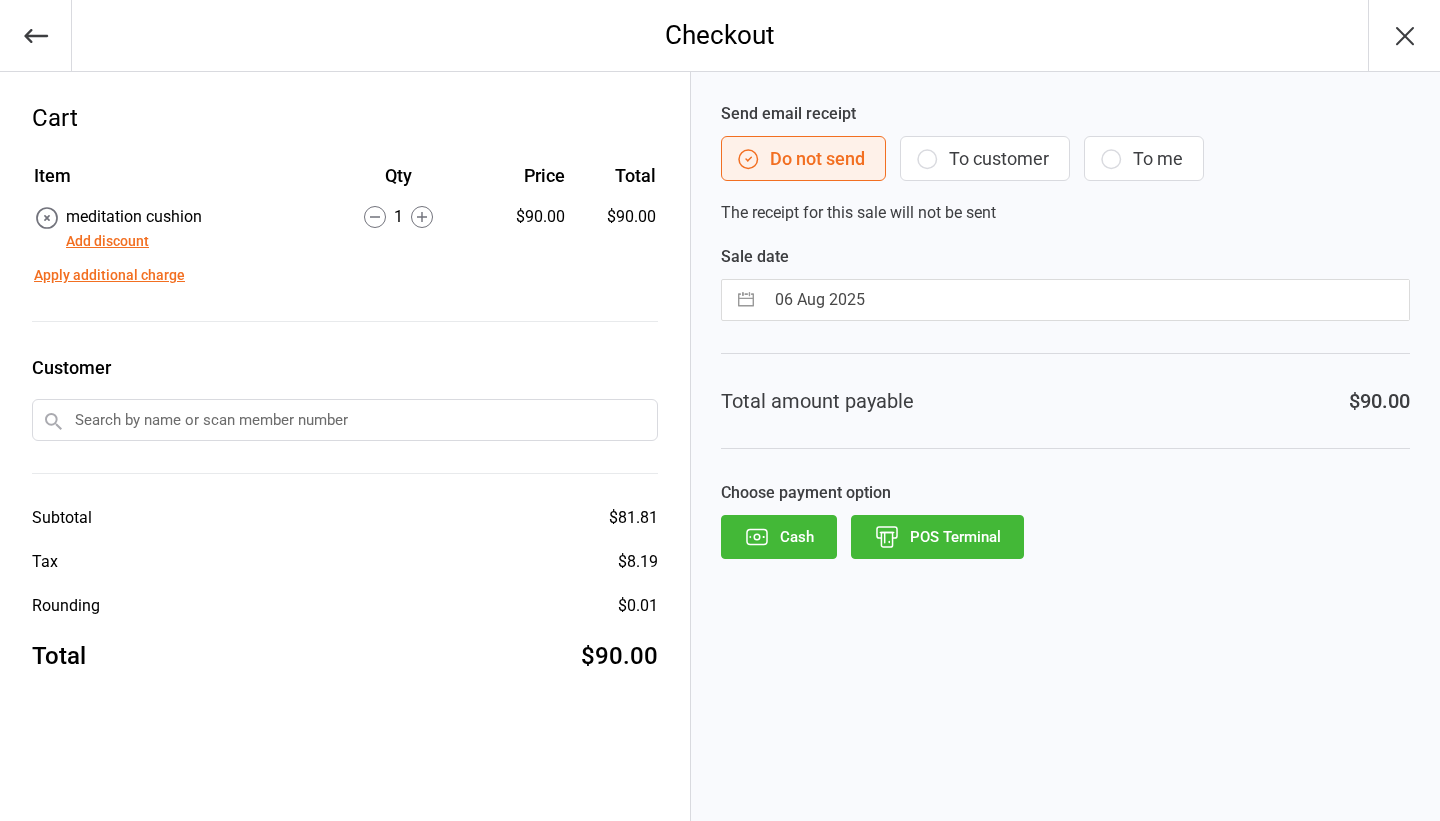 click on "POS Terminal" at bounding box center (937, 537) 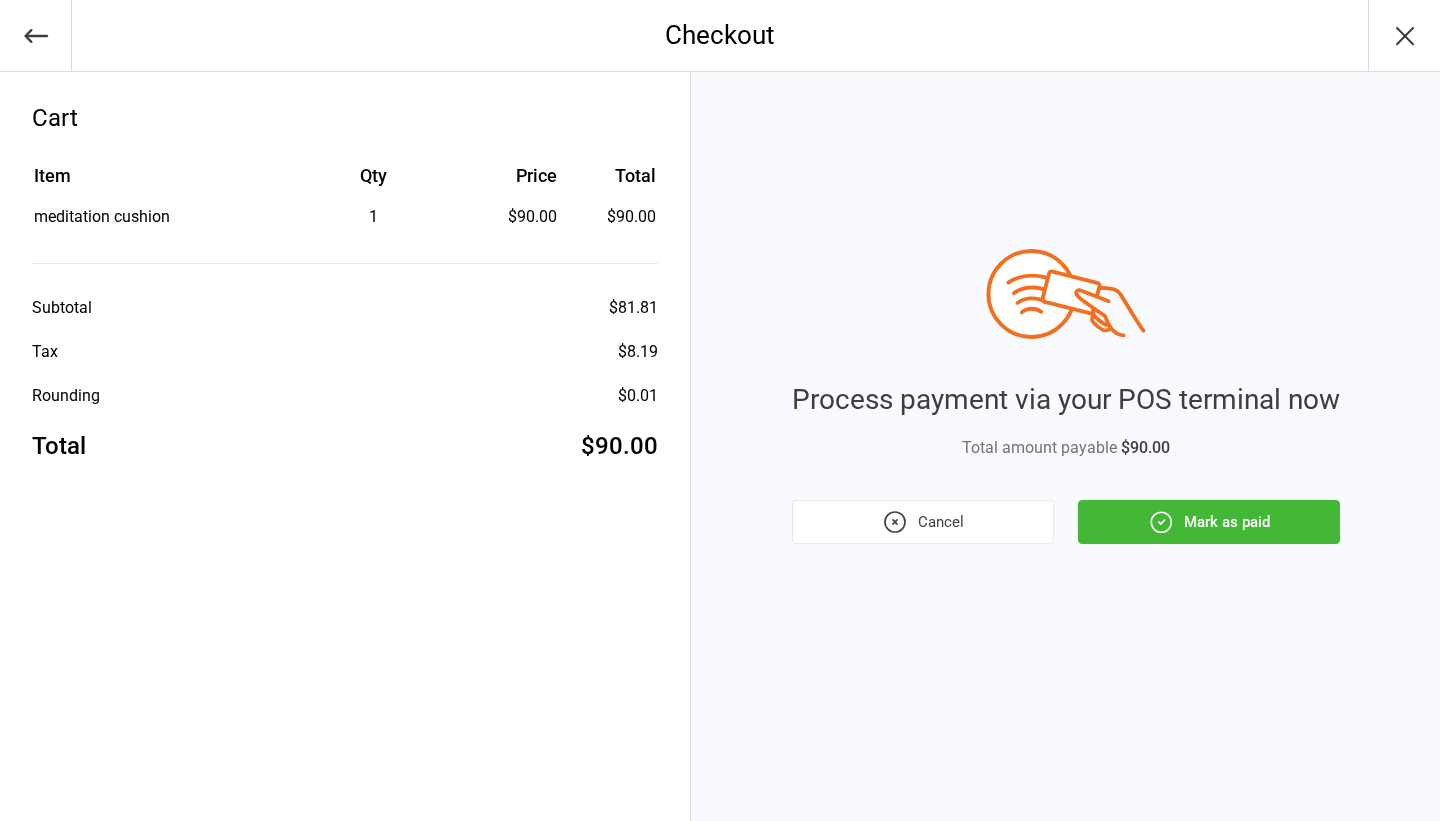 click on "Mark as paid" at bounding box center [1209, 522] 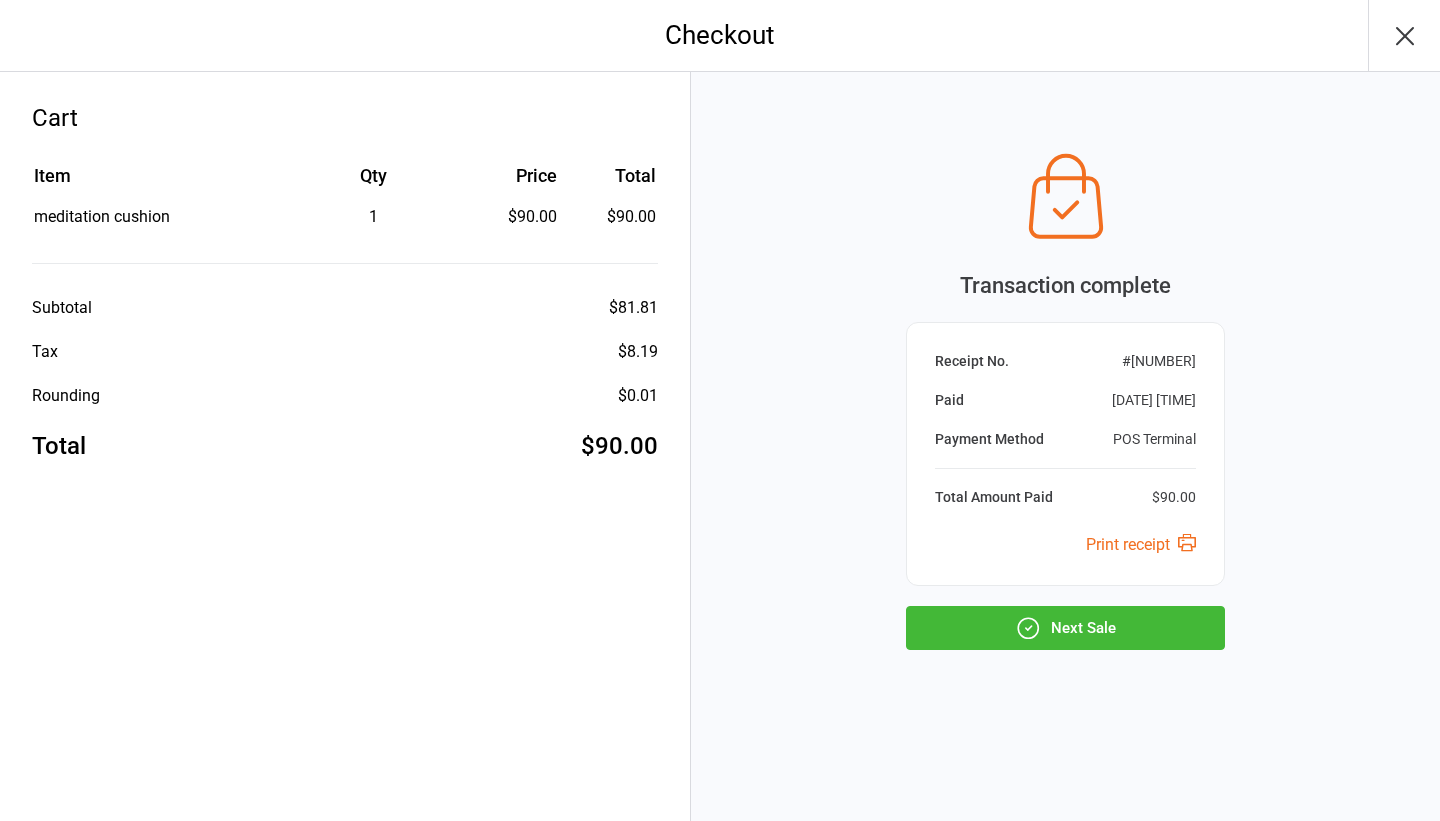 click on "Next Sale" at bounding box center [1065, 628] 